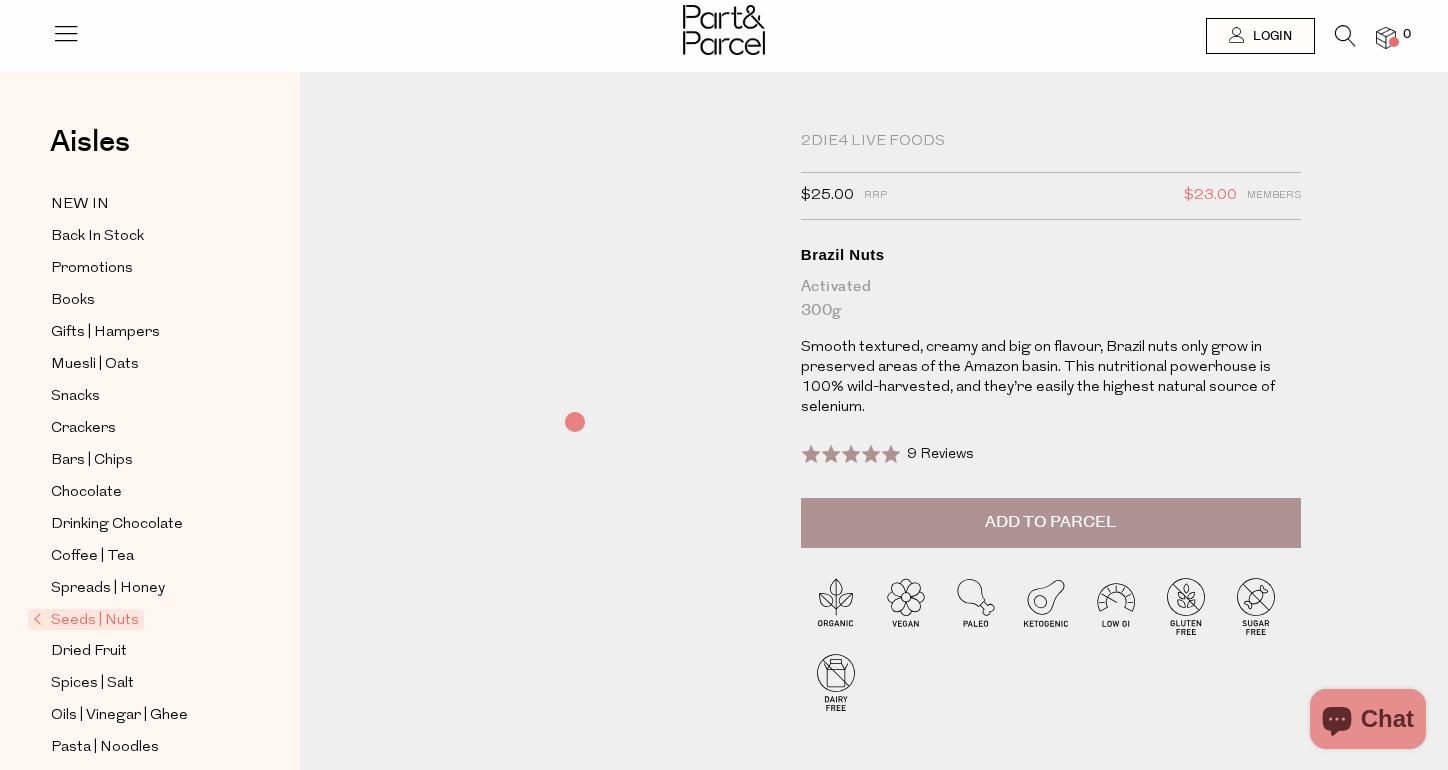 scroll, scrollTop: 0, scrollLeft: 0, axis: both 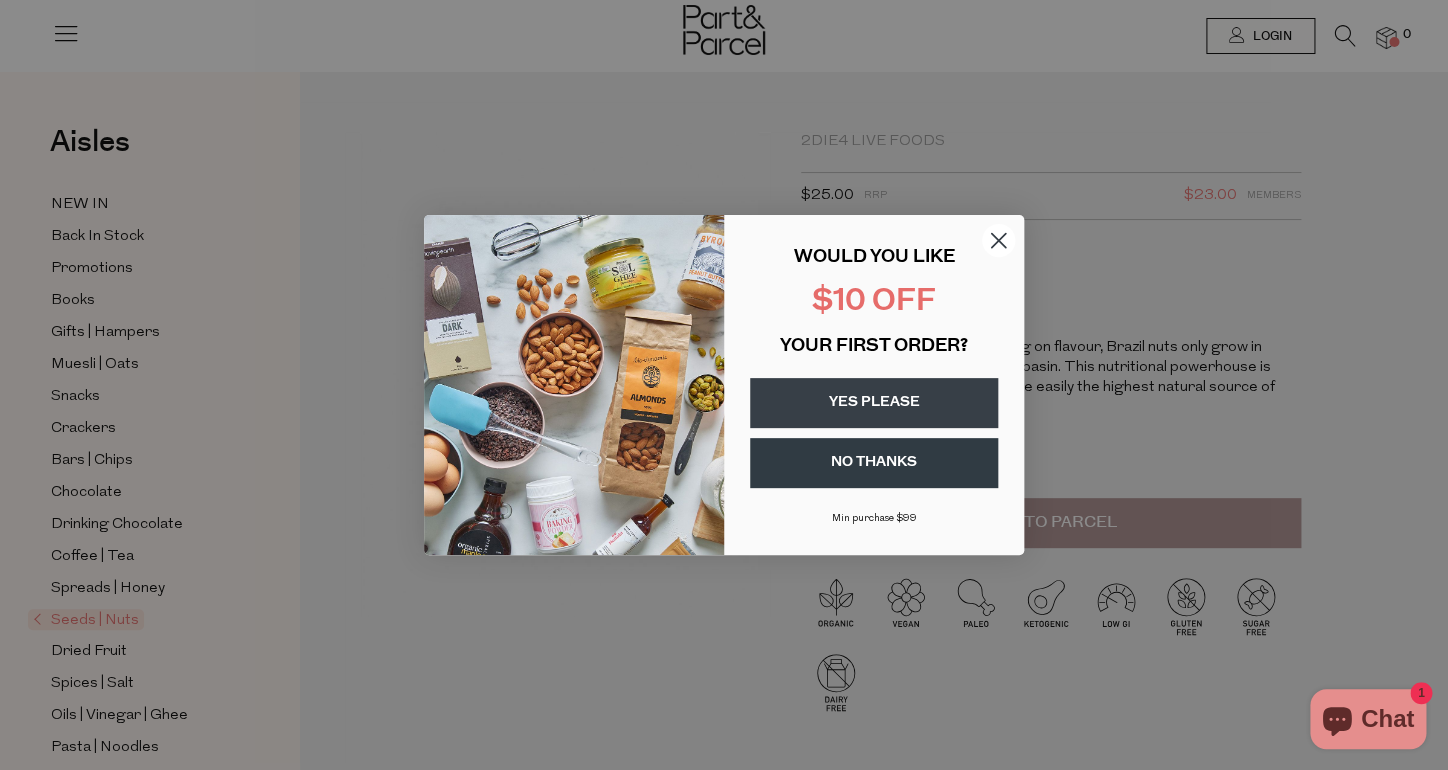 click 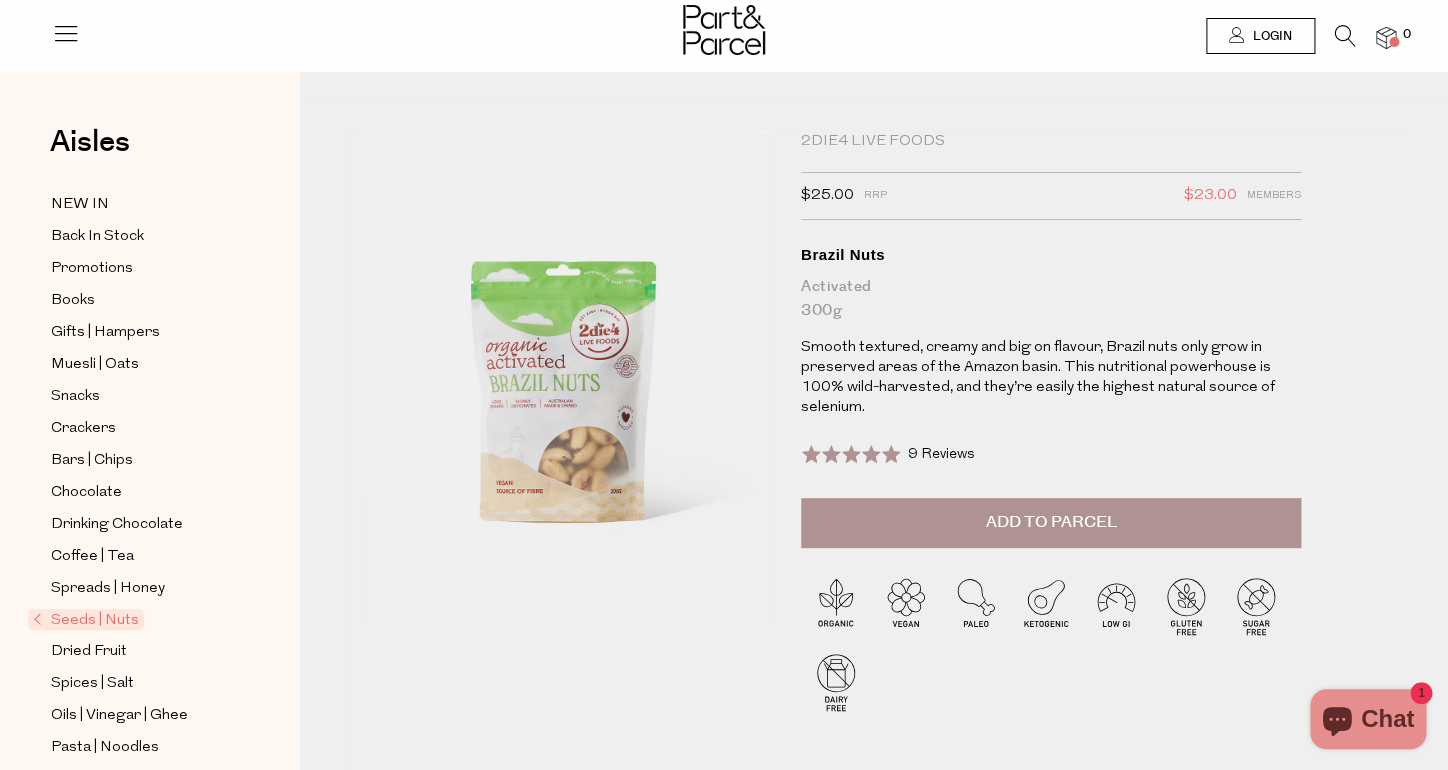 click on "2Die4 Live Foods
$25.00
RRP
$23.00
Members
Available:  In Stock
Brazil Nuts
Activated 300g
Smooth textured, creamy and big on flavour, Brazil nuts only grow in preserved areas of the Amazon basin. This nutritional powerhouse is 100% wild-harvested, and they’re easily the highest natural source of selenium.
Rated 5.0 out of 5
9 Reviews
Based on 9 reviews
Click to go to reviews
Default Title
1" at bounding box center (1051, 315) 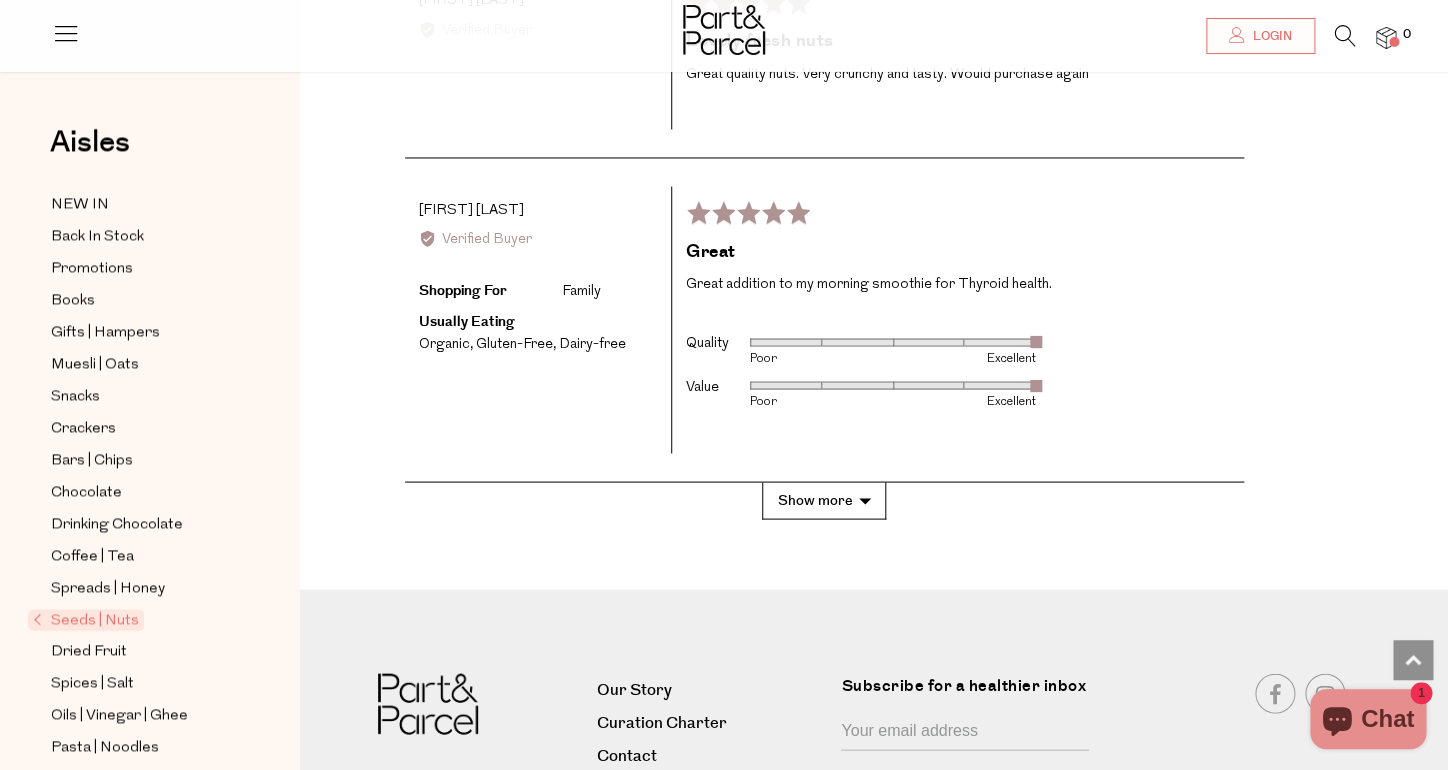 scroll, scrollTop: 4264, scrollLeft: 0, axis: vertical 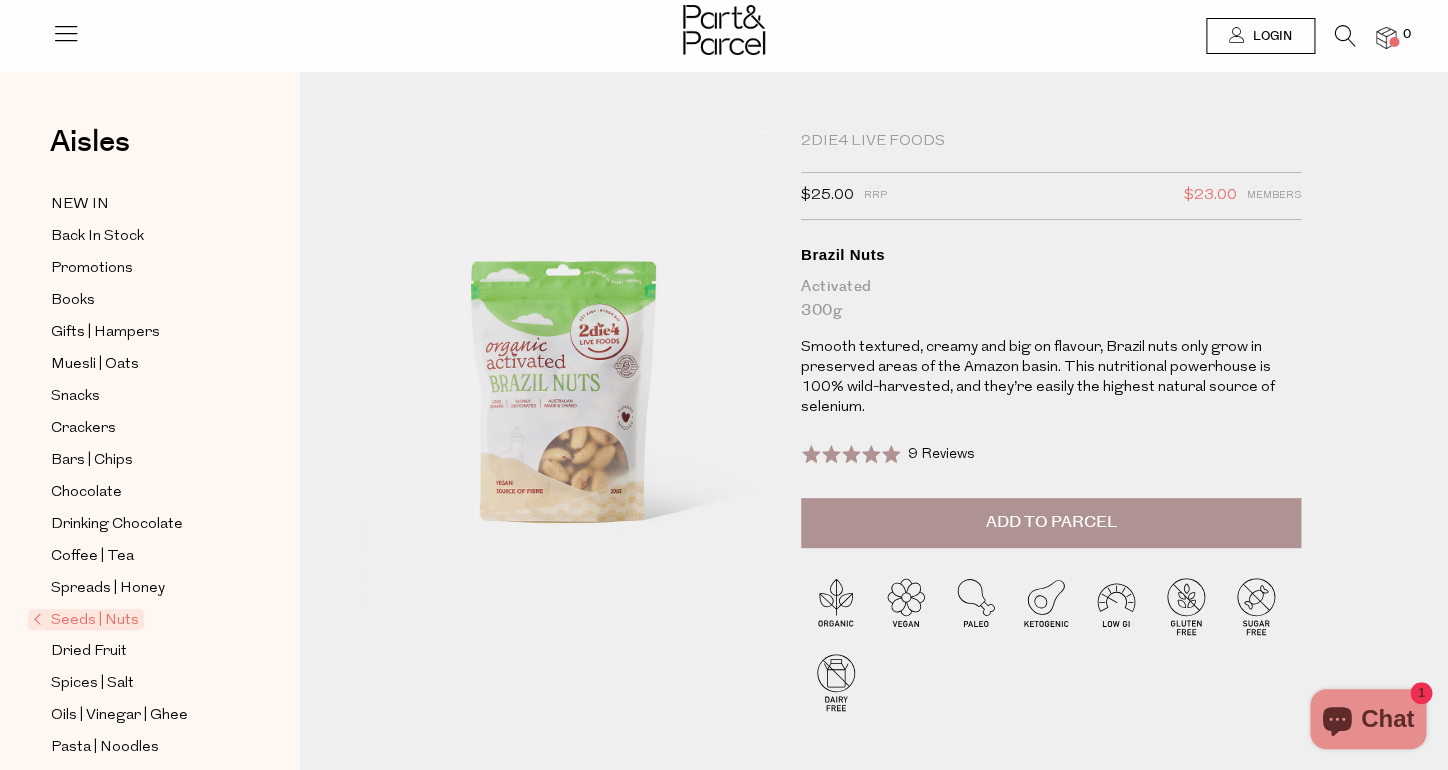 click on "Add to Parcel" at bounding box center [1051, 523] 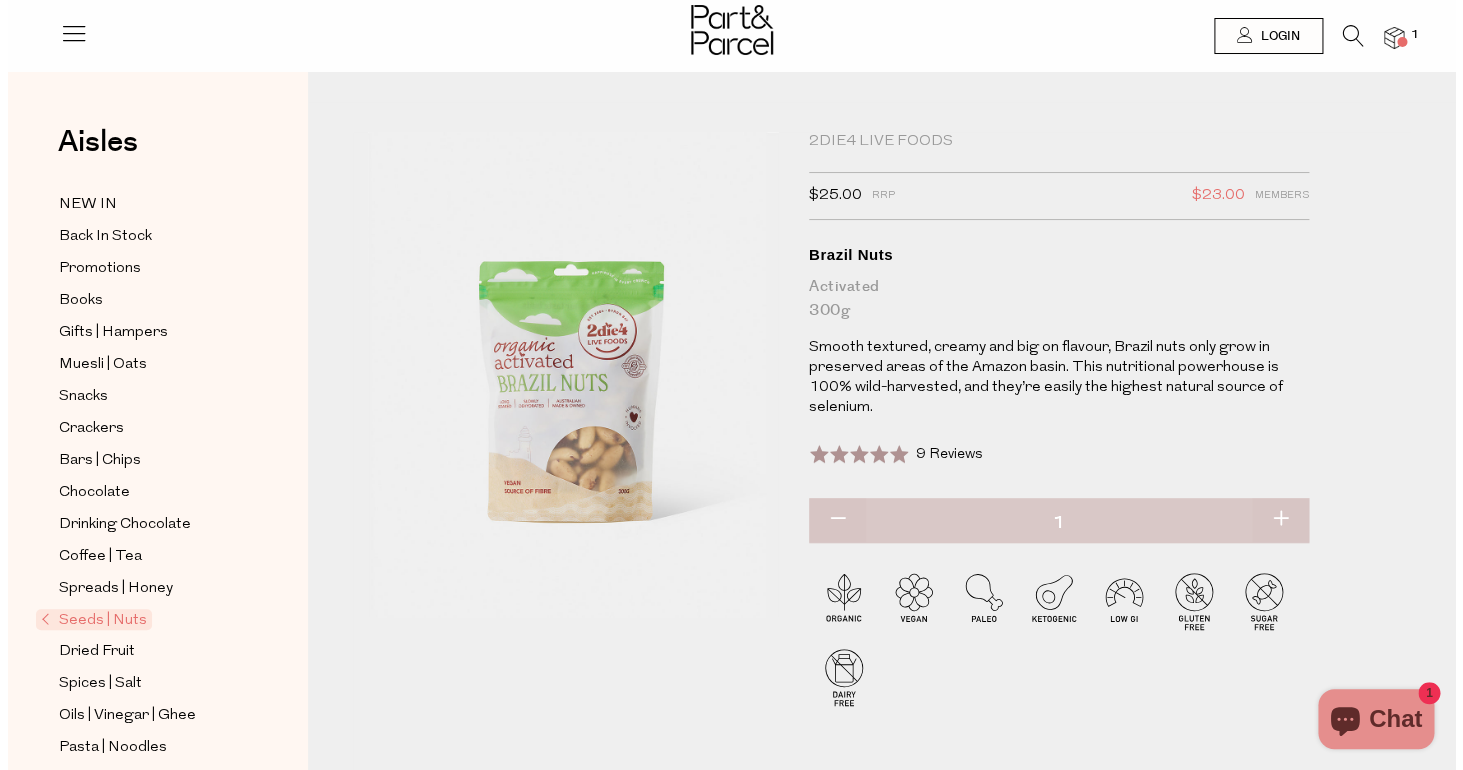 scroll, scrollTop: 0, scrollLeft: 0, axis: both 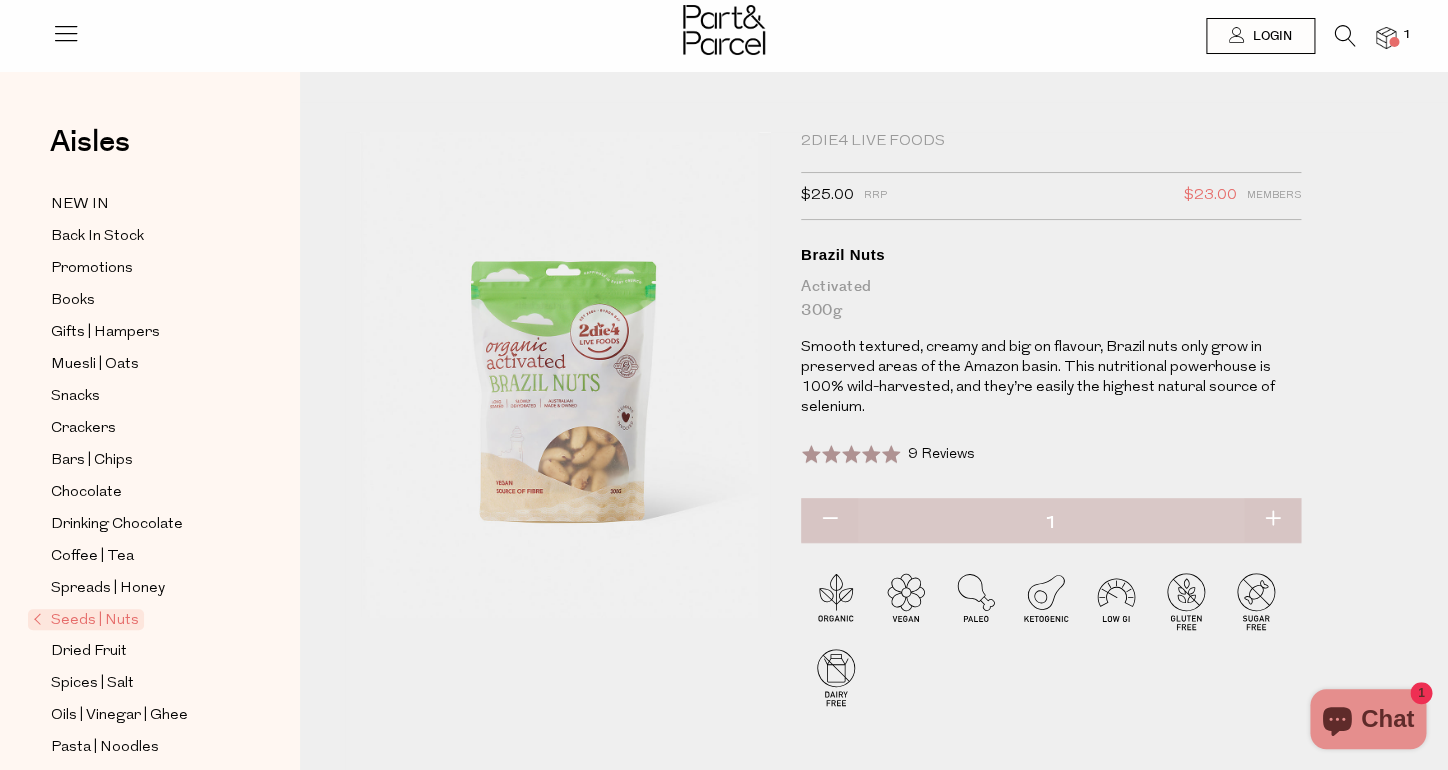 click at bounding box center [1345, 36] 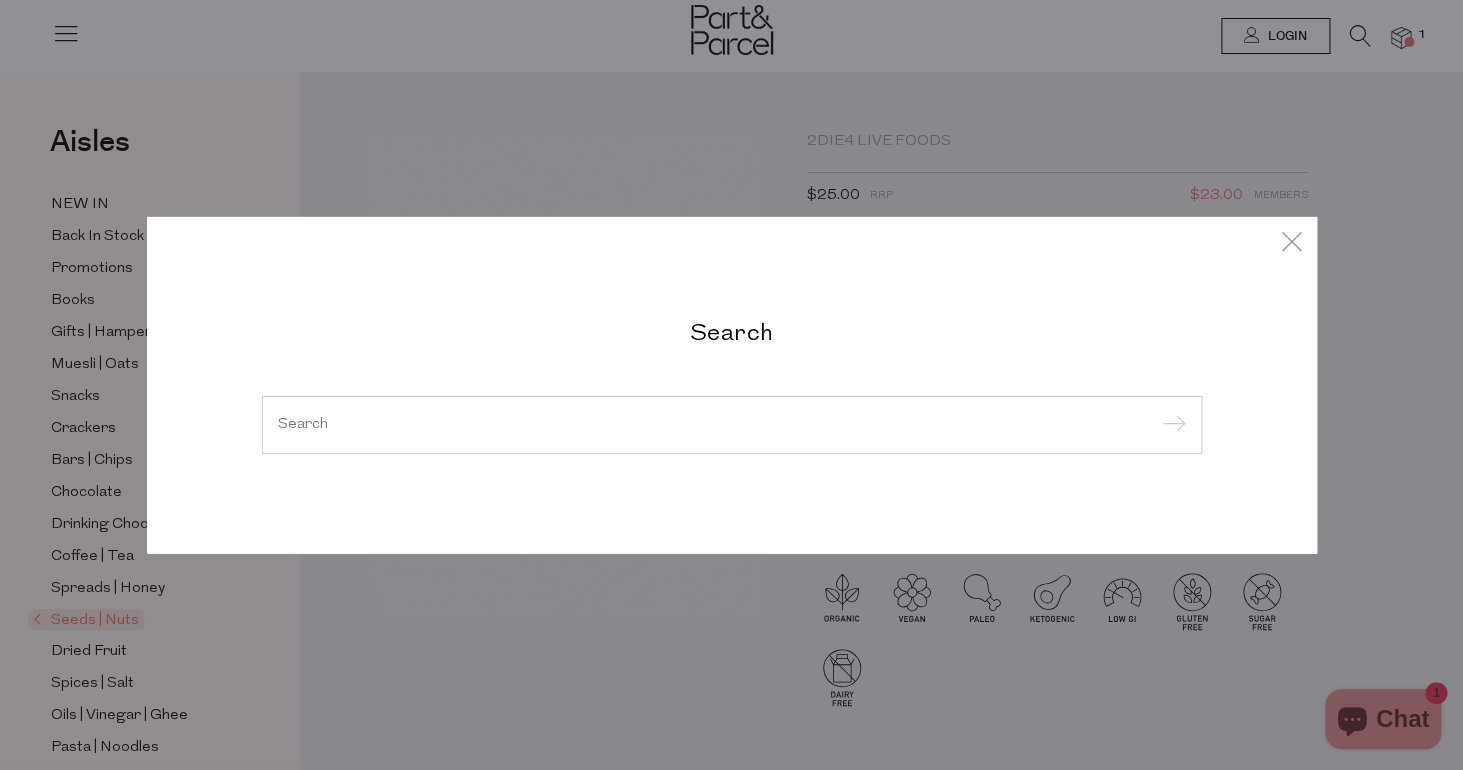 type on "e" 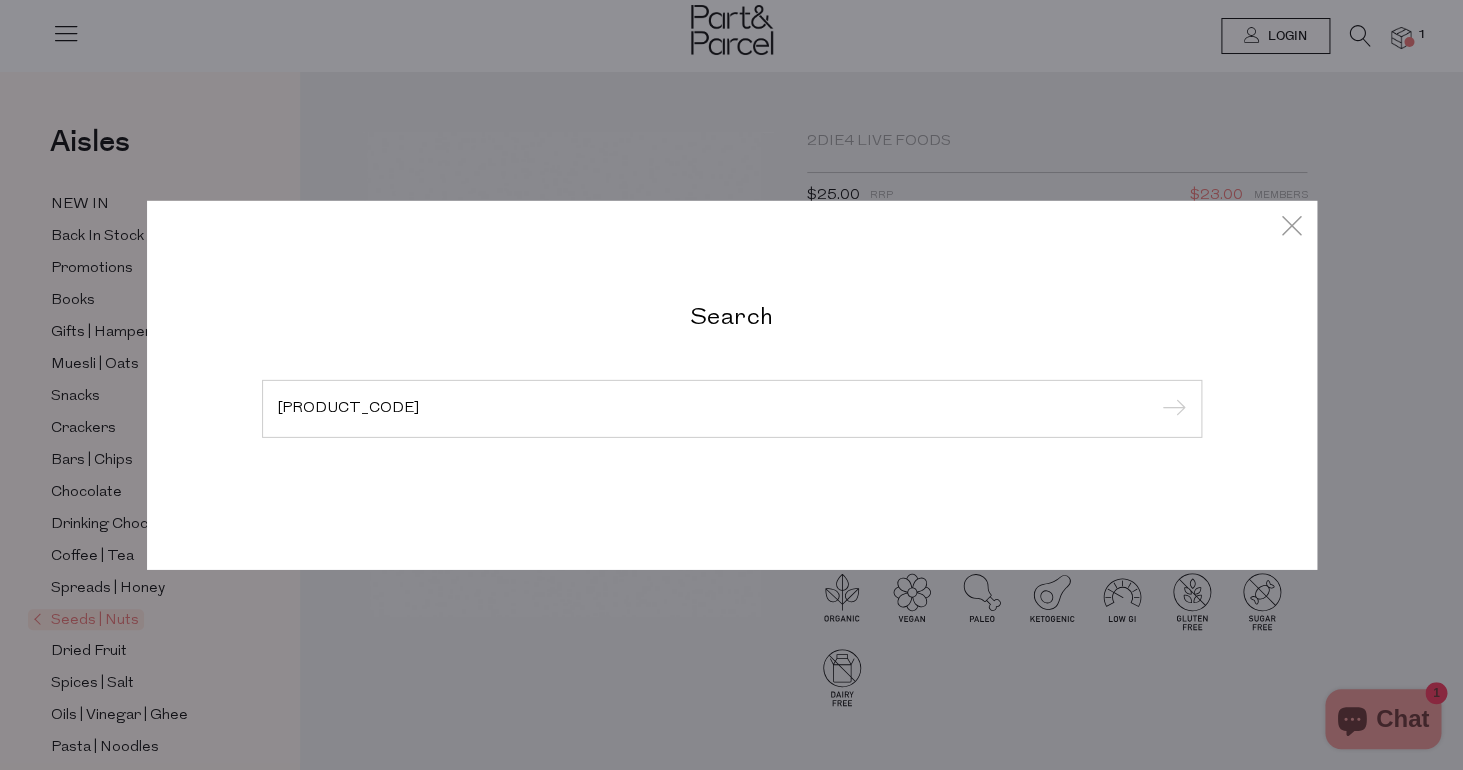 type on "pecan" 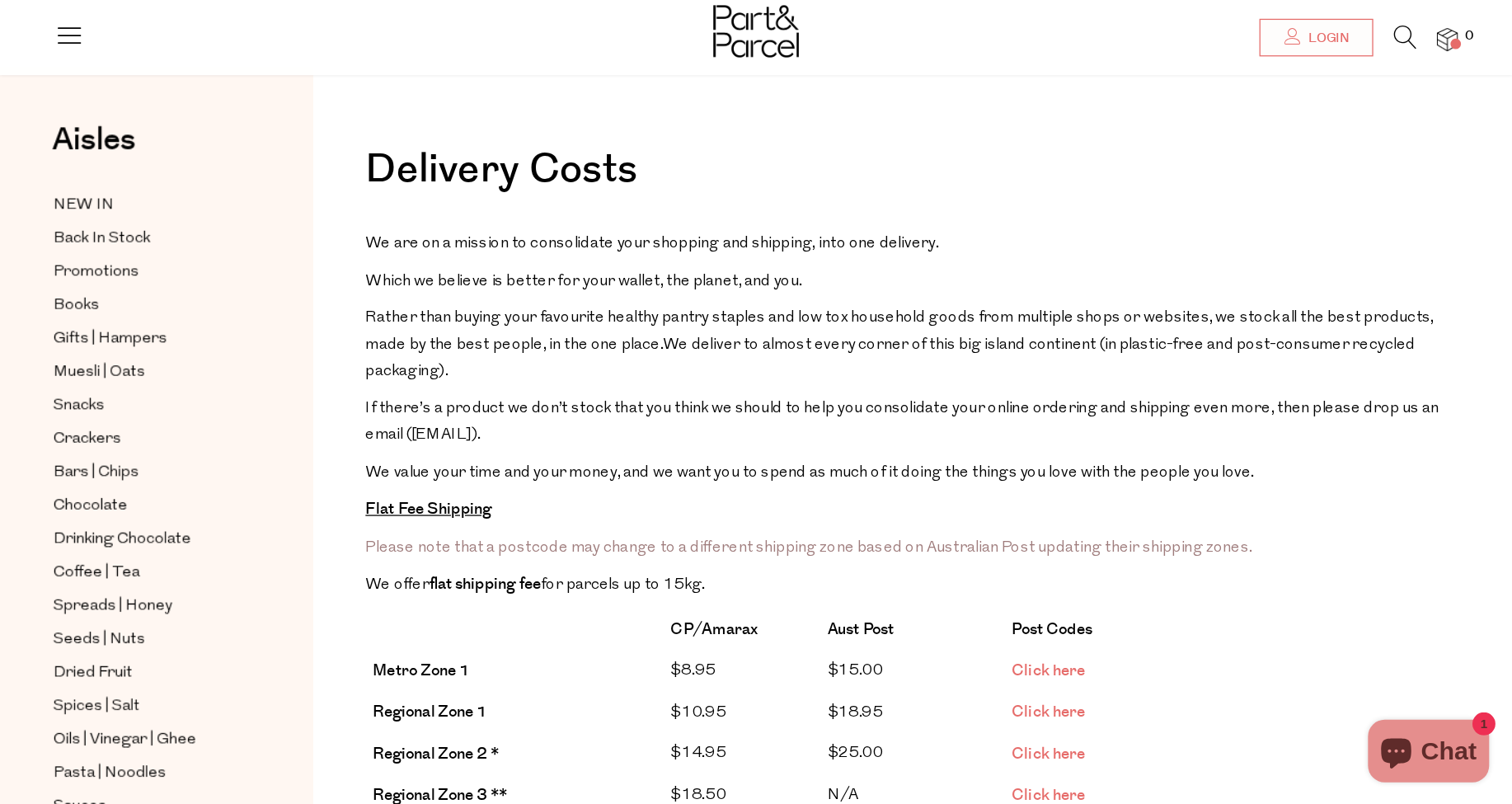 scroll, scrollTop: 0, scrollLeft: 0, axis: both 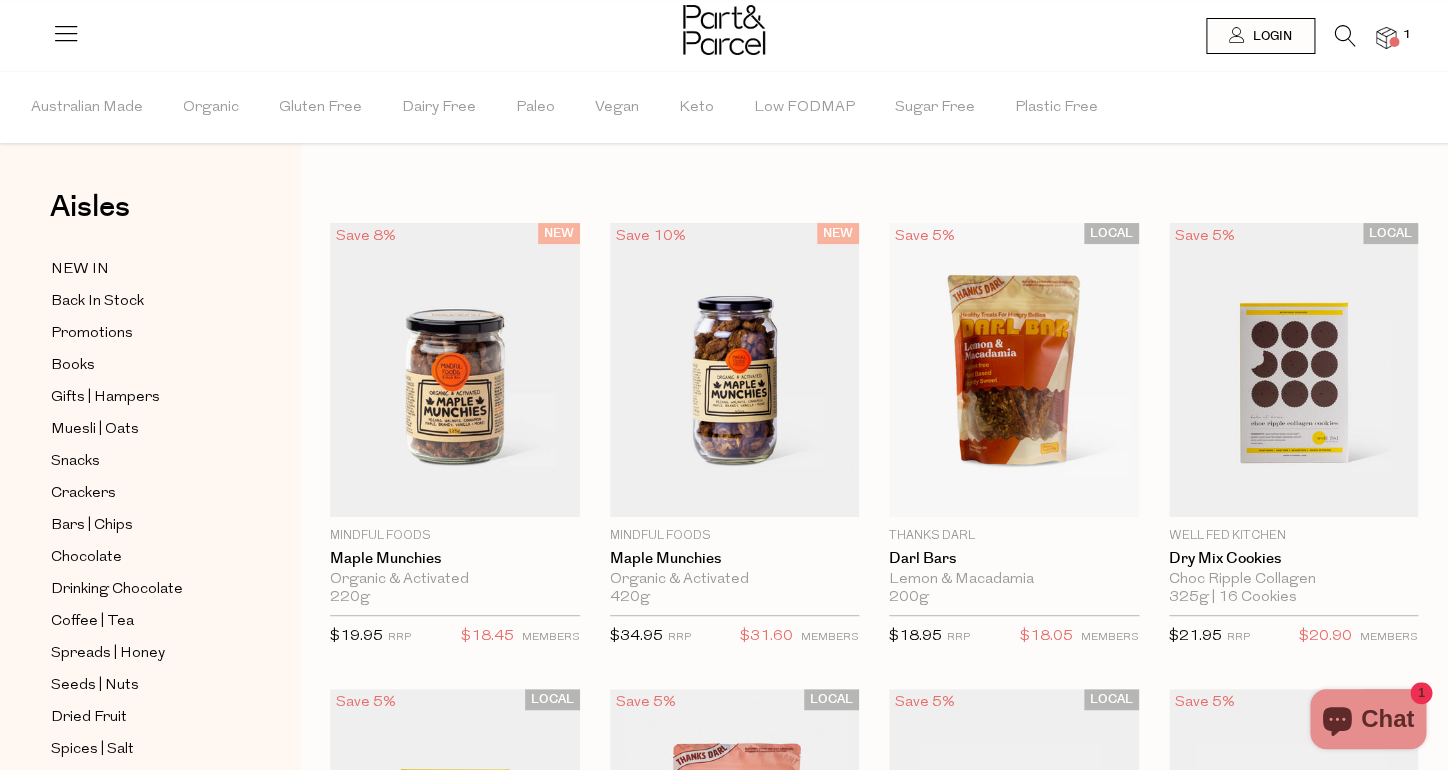 click at bounding box center [1386, 38] 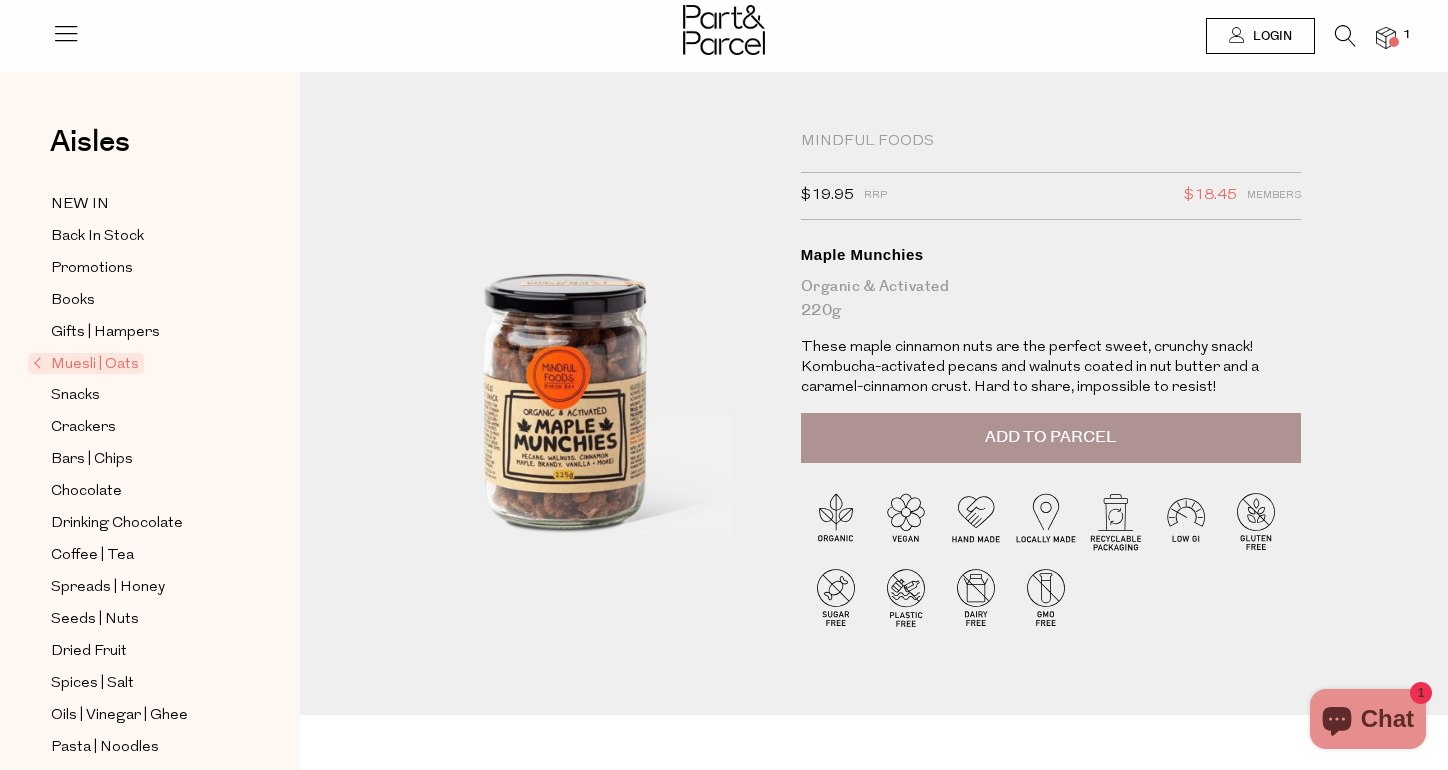 scroll, scrollTop: 0, scrollLeft: 0, axis: both 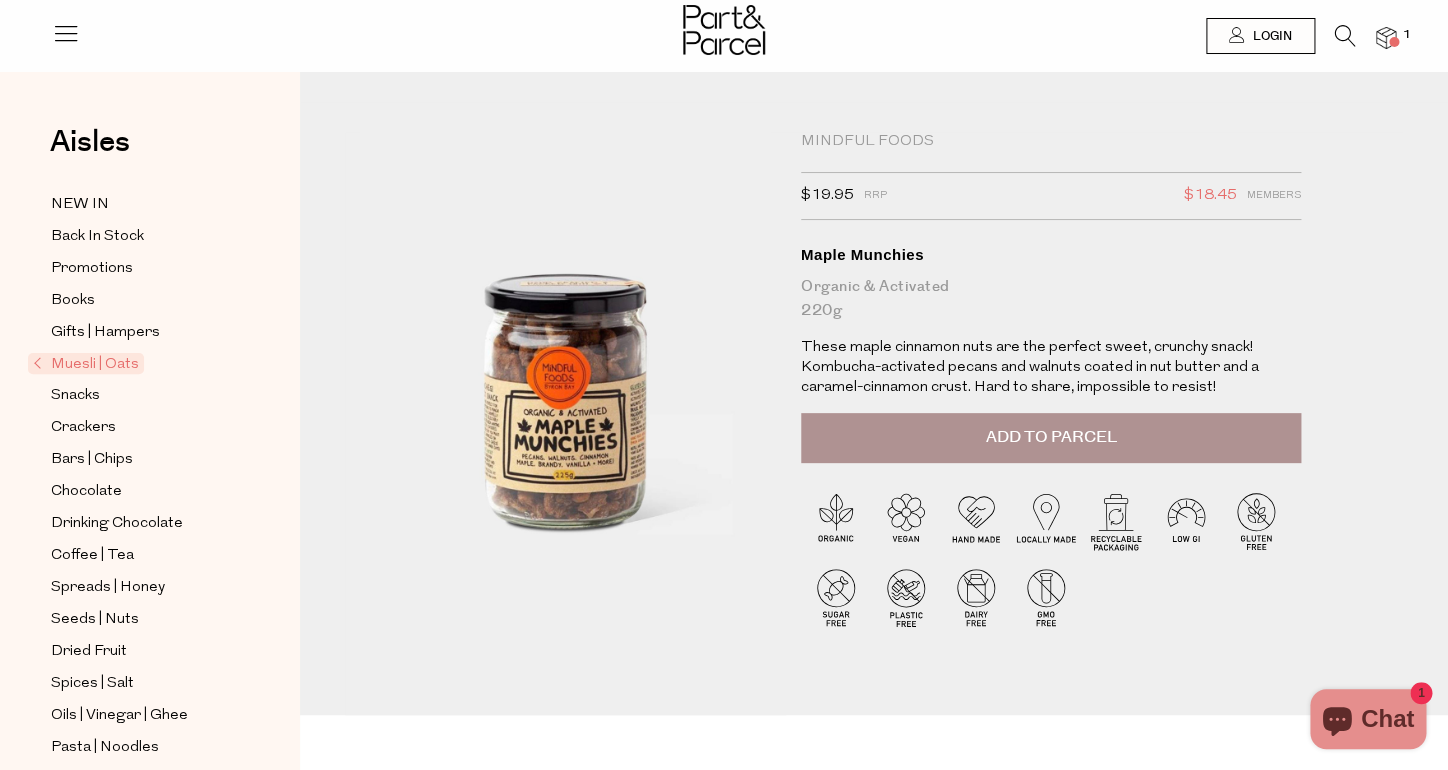 click on "Add to Parcel" at bounding box center [1050, 437] 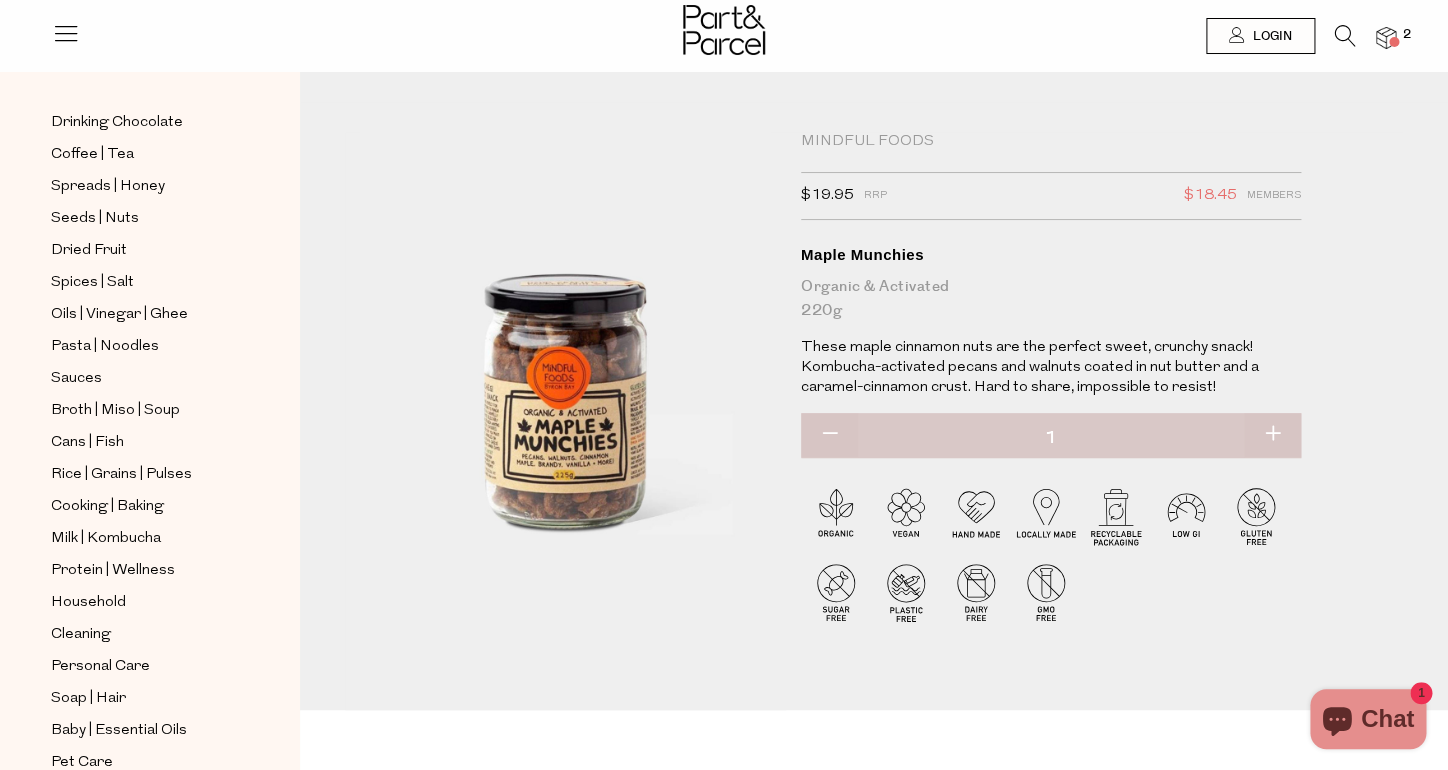 scroll, scrollTop: 431, scrollLeft: 0, axis: vertical 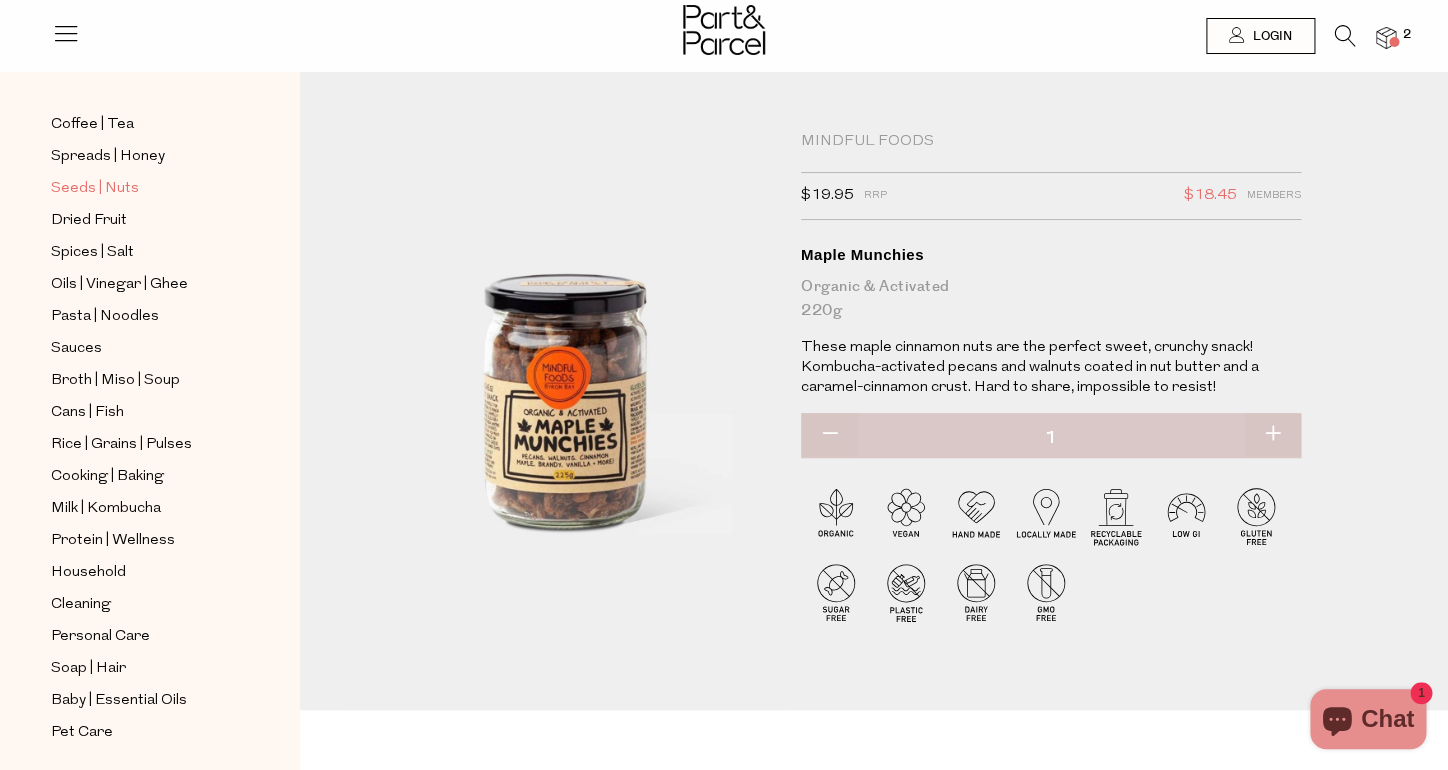 click on "Seeds | Nuts" at bounding box center (95, 189) 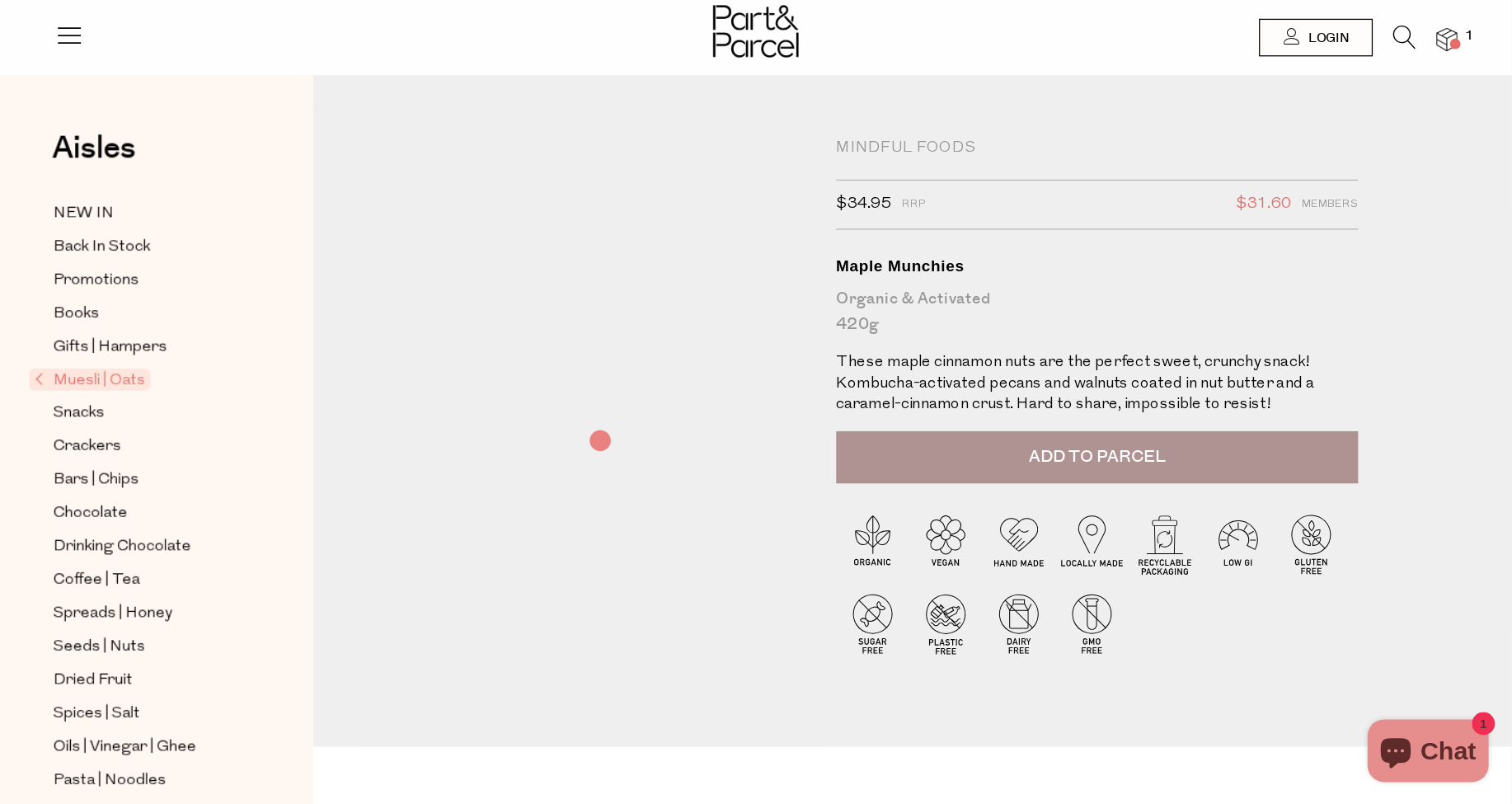scroll, scrollTop: 0, scrollLeft: 0, axis: both 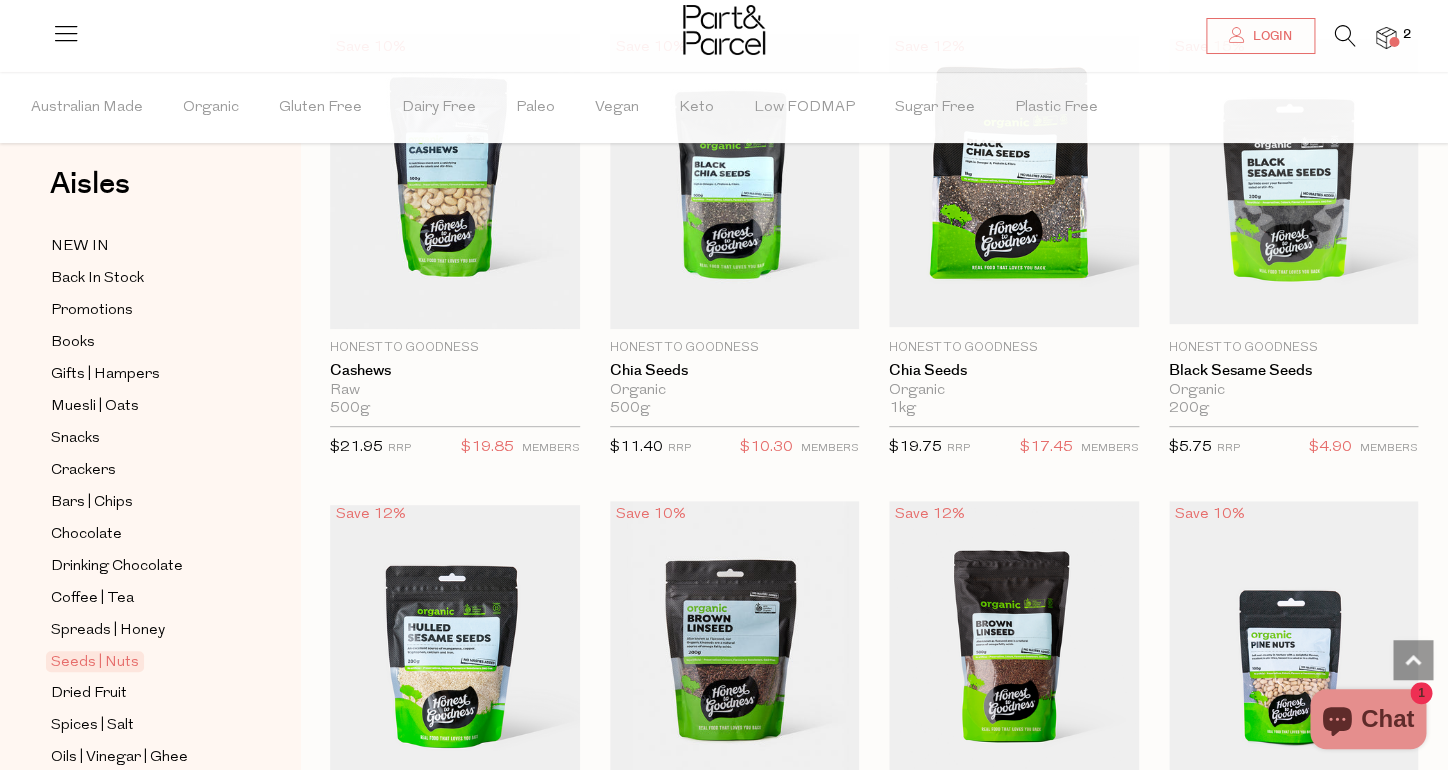 click at bounding box center [1345, 36] 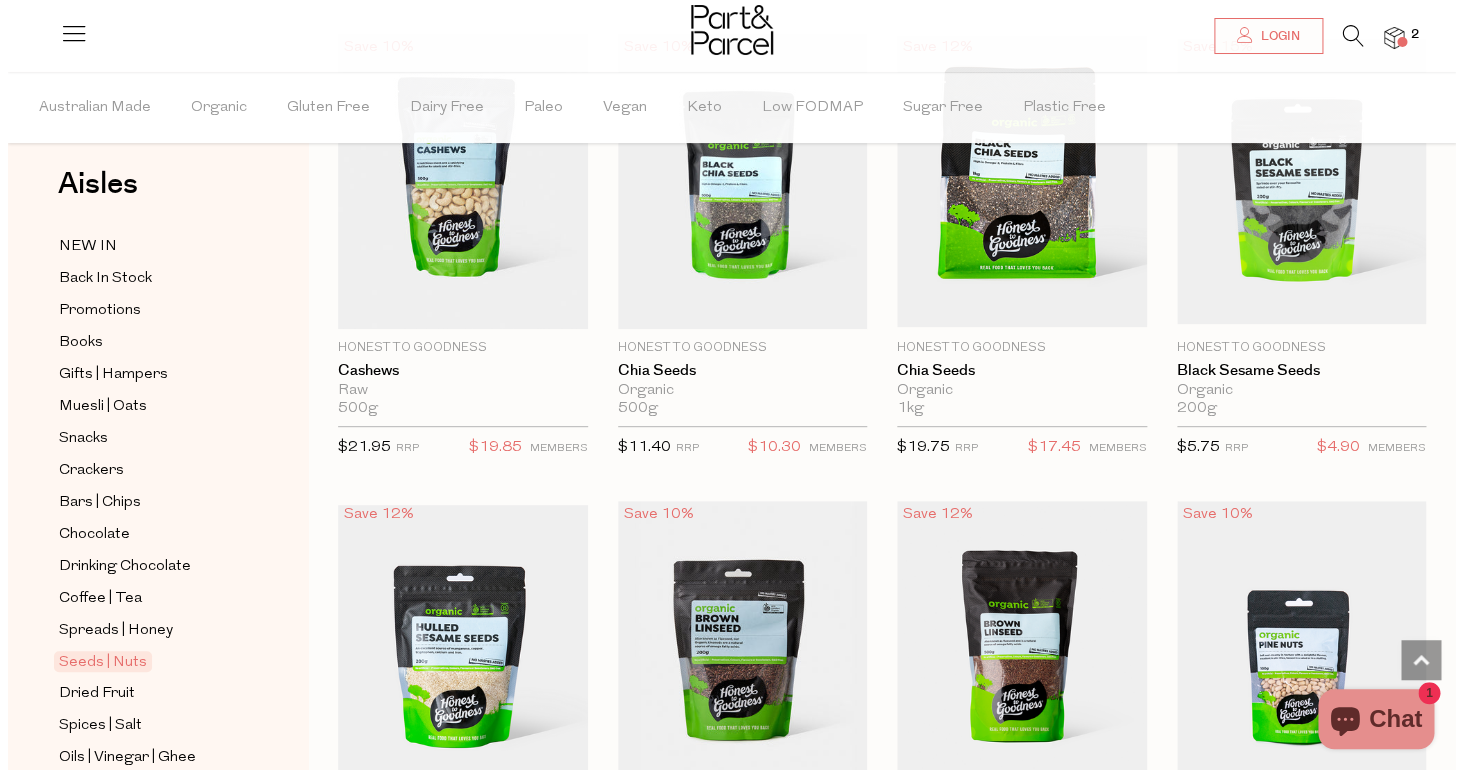 scroll, scrollTop: 3052, scrollLeft: 0, axis: vertical 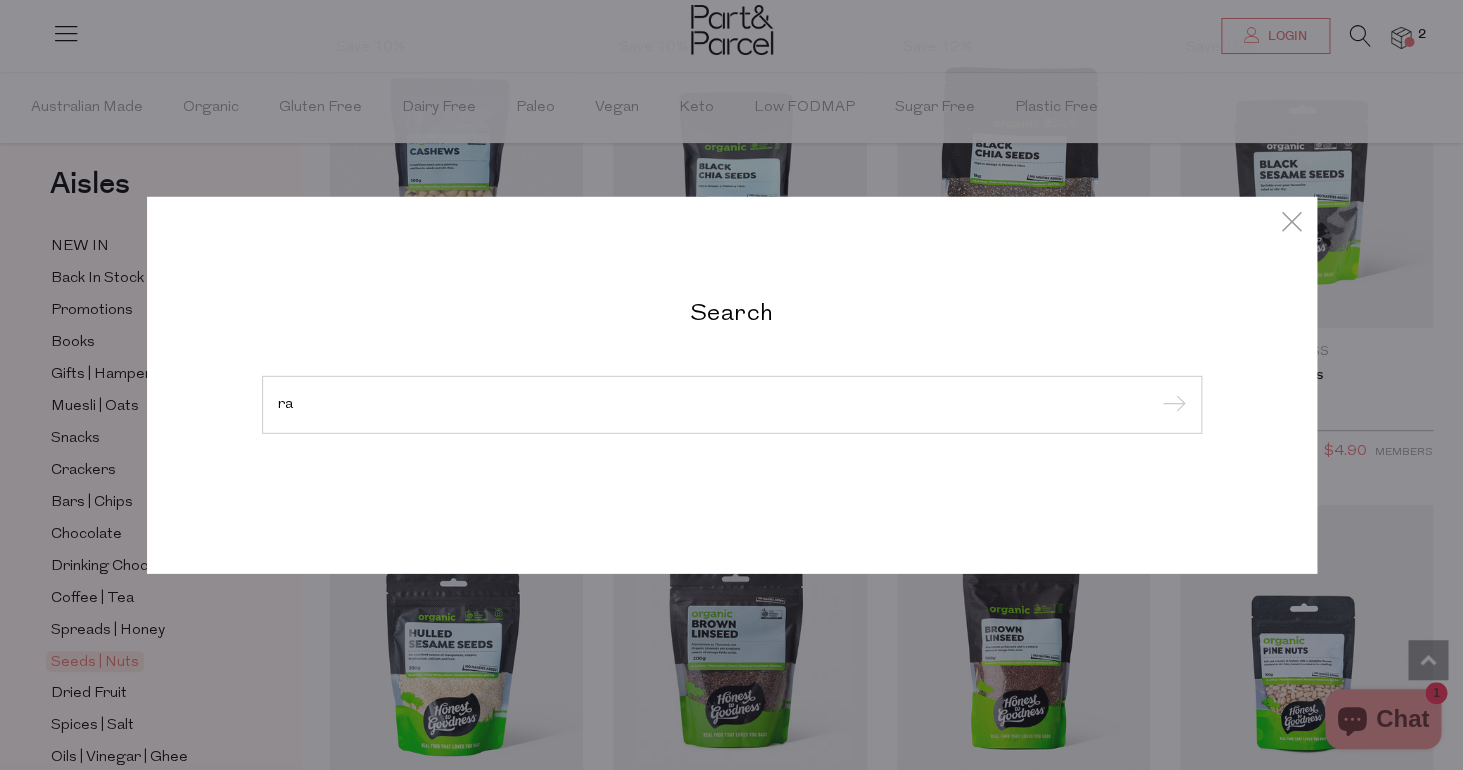 type on "r" 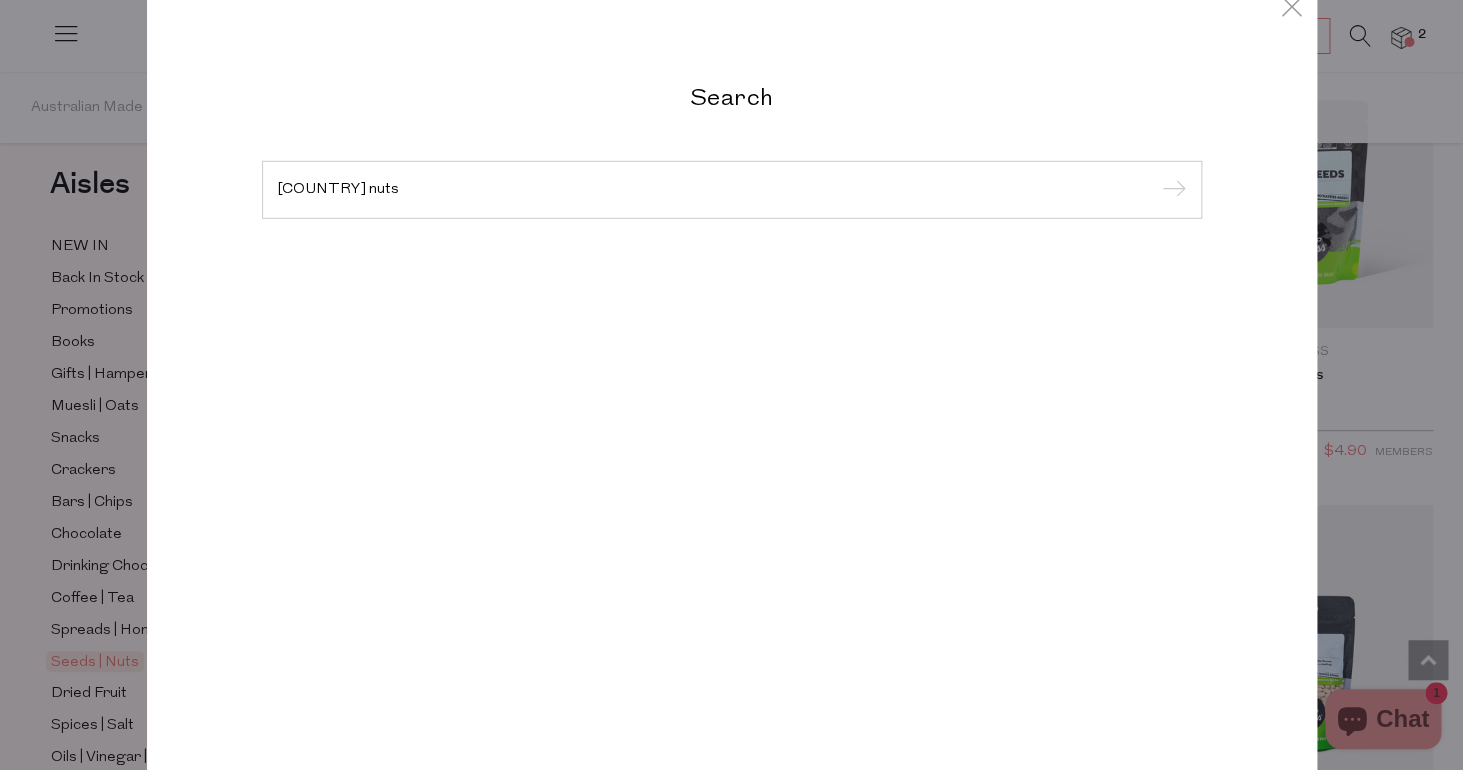 type on "brazil nuts" 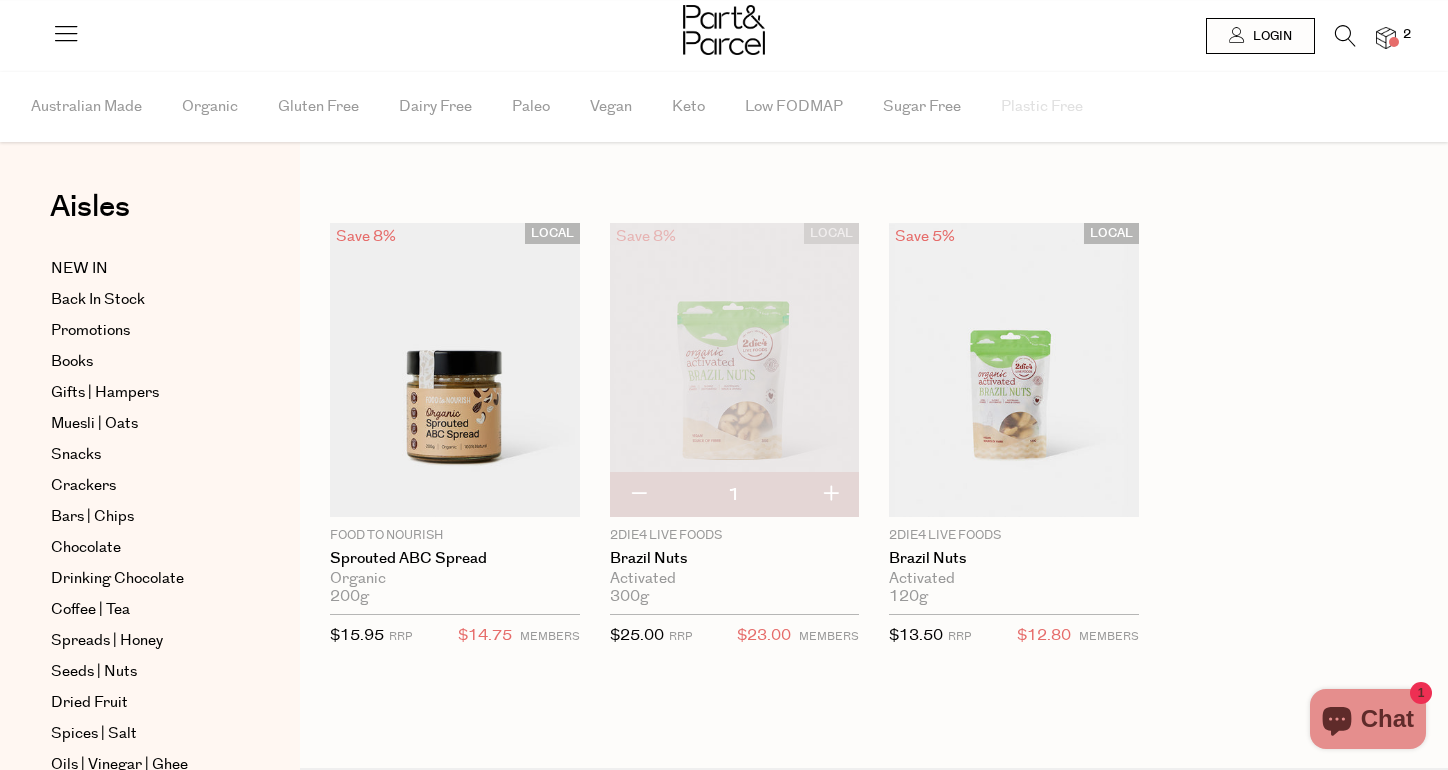 scroll, scrollTop: 0, scrollLeft: 0, axis: both 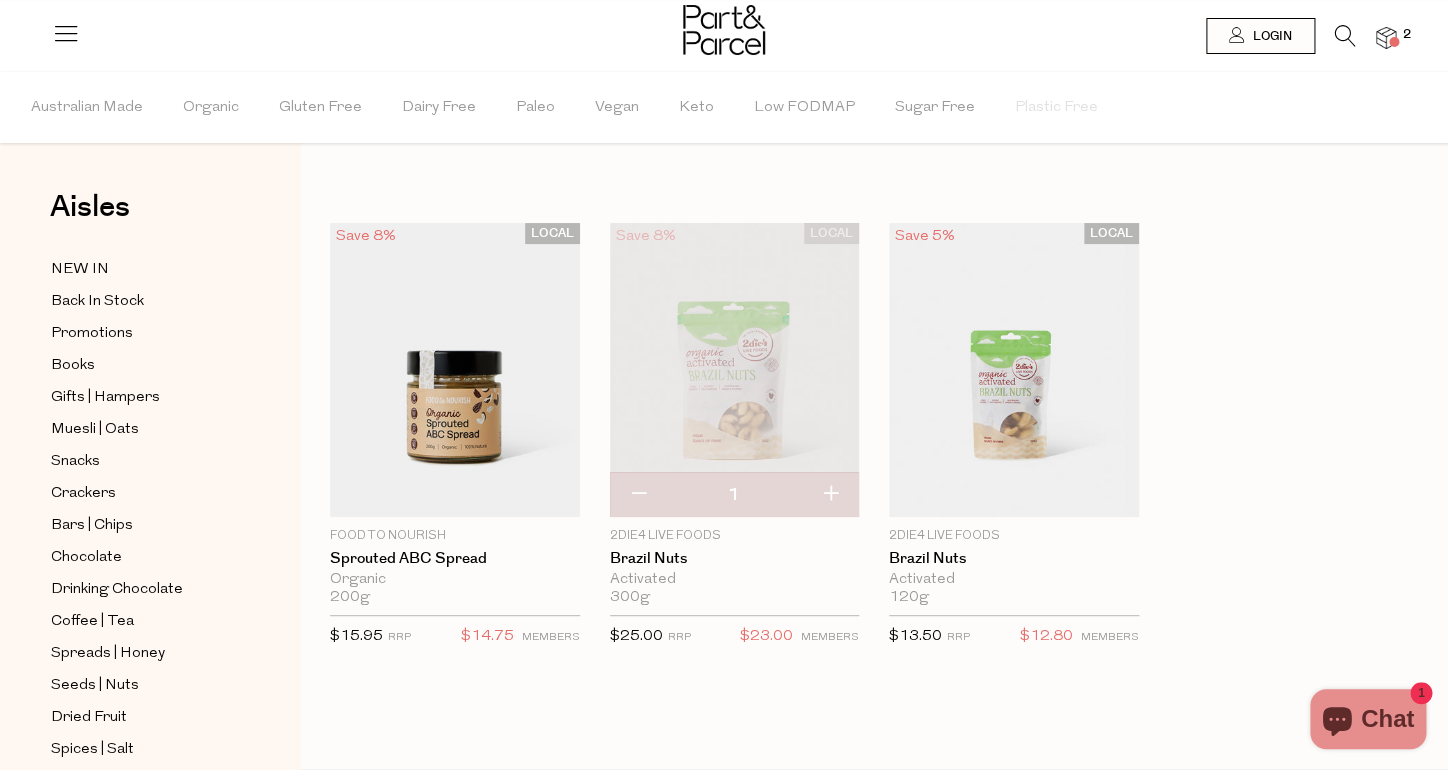 click at bounding box center [735, 370] 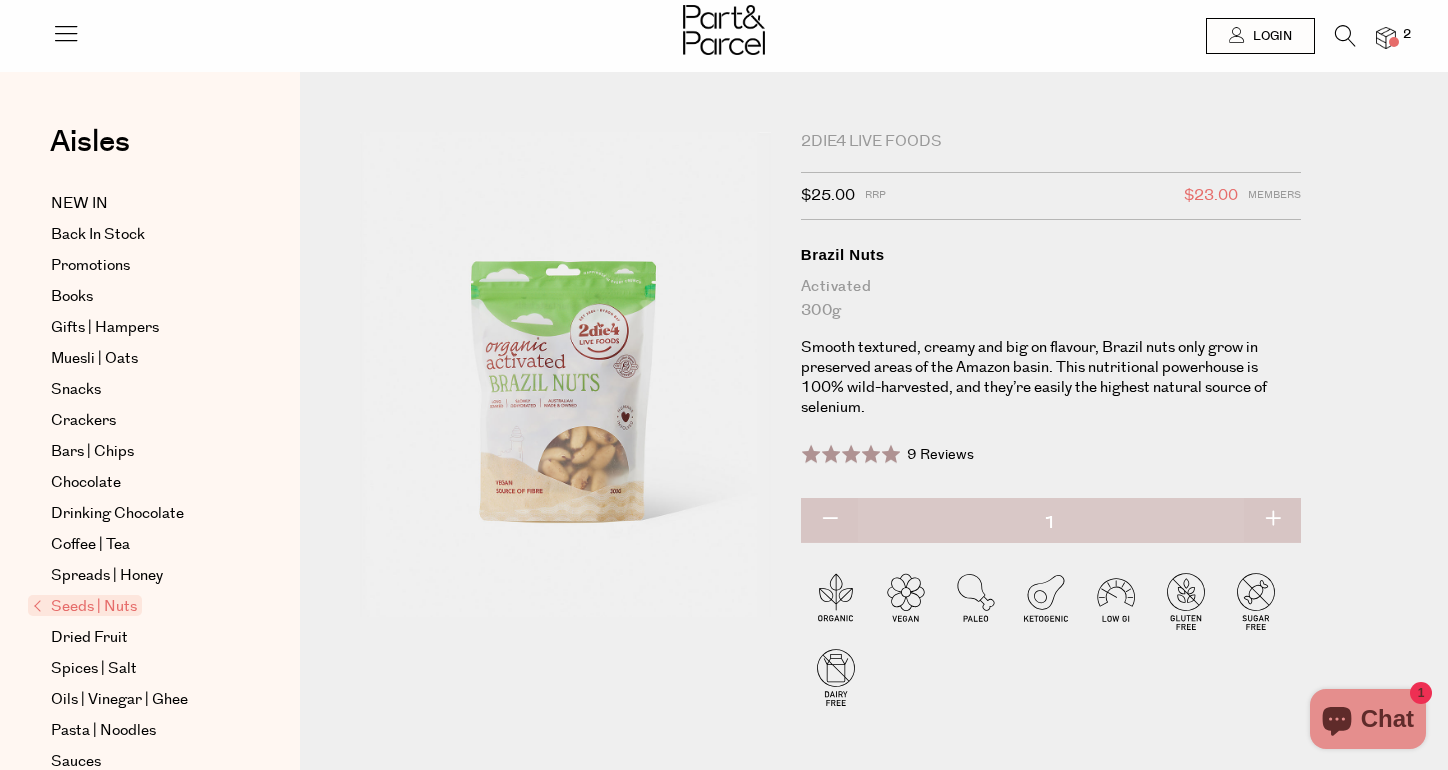 scroll, scrollTop: 0, scrollLeft: 0, axis: both 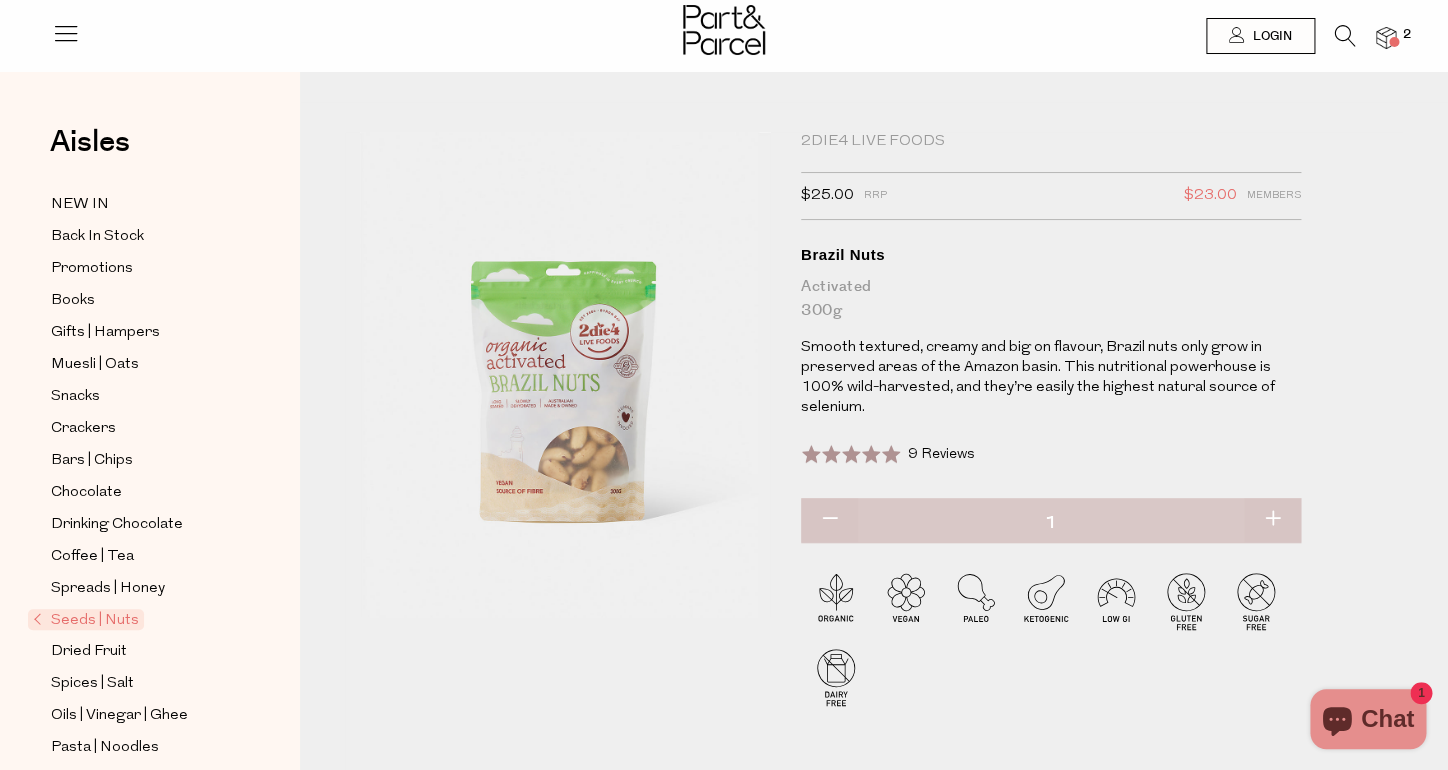 click at bounding box center (1394, 42) 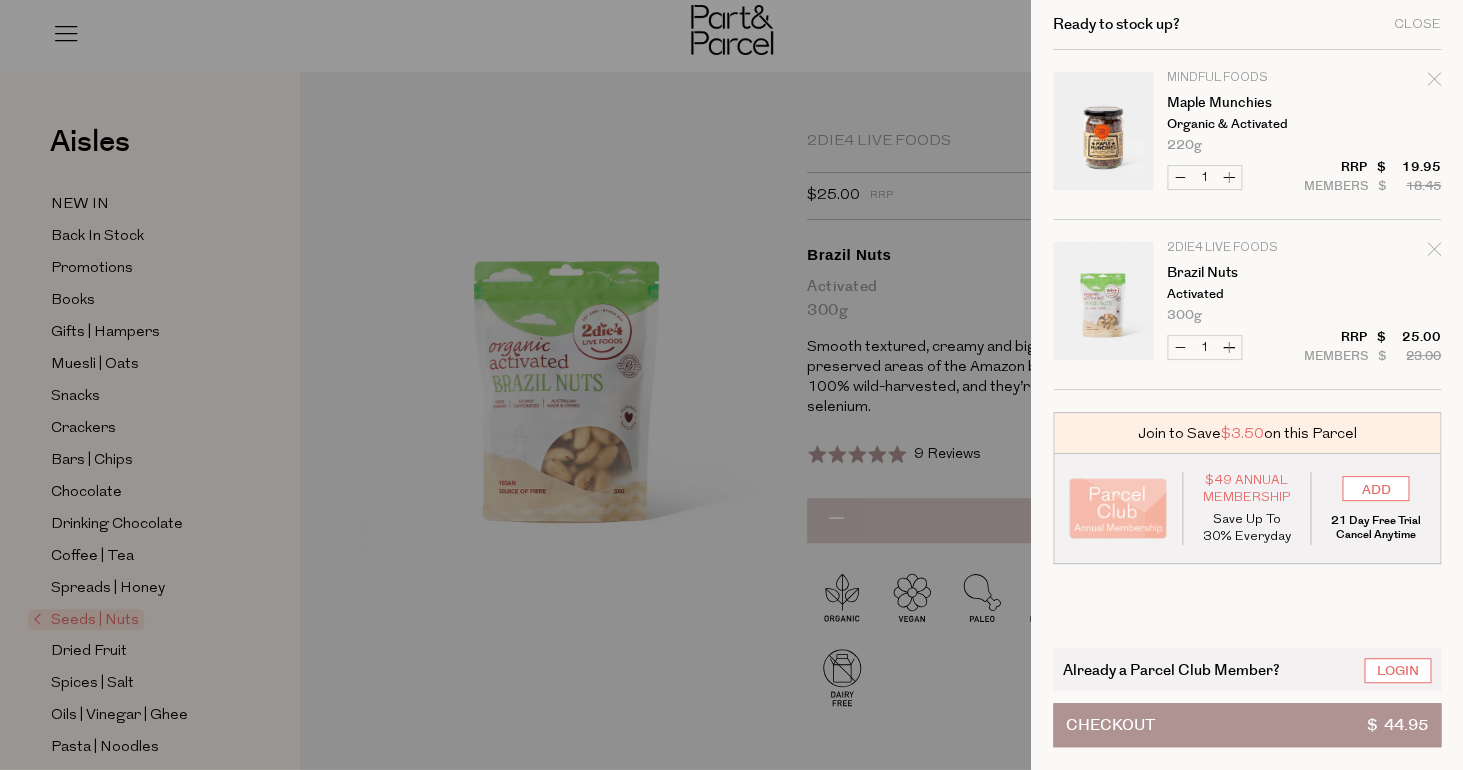 click at bounding box center (731, 385) 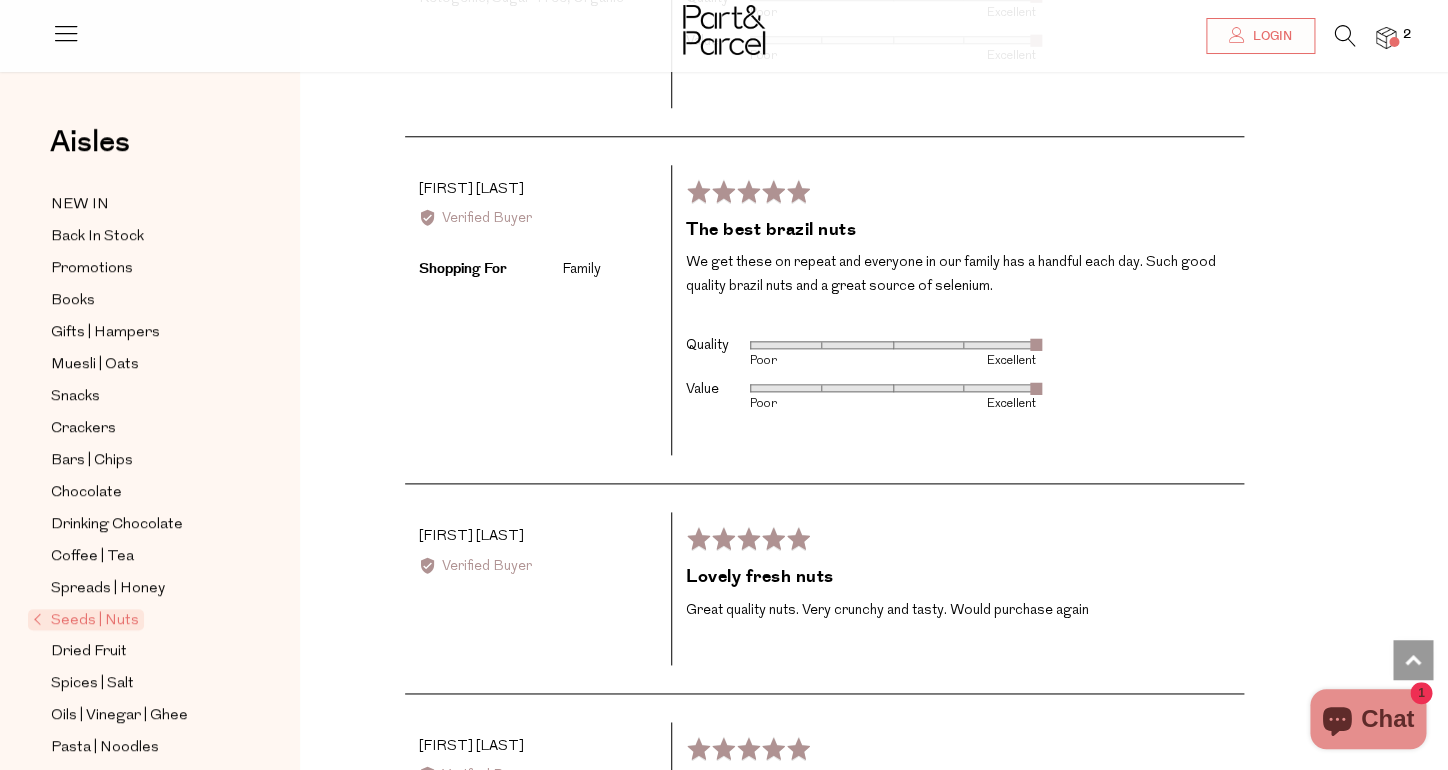 scroll, scrollTop: 4259, scrollLeft: 0, axis: vertical 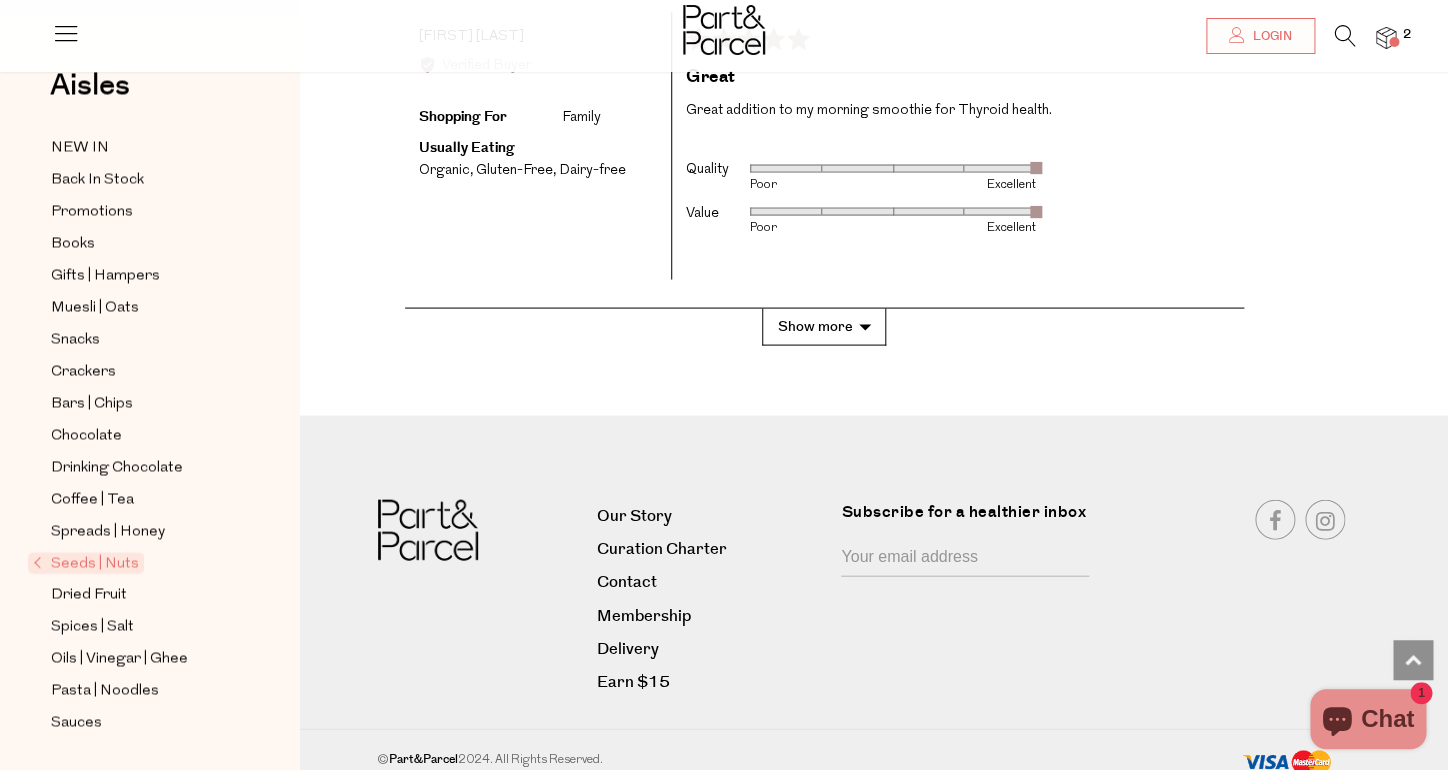 click at bounding box center (964, 557) 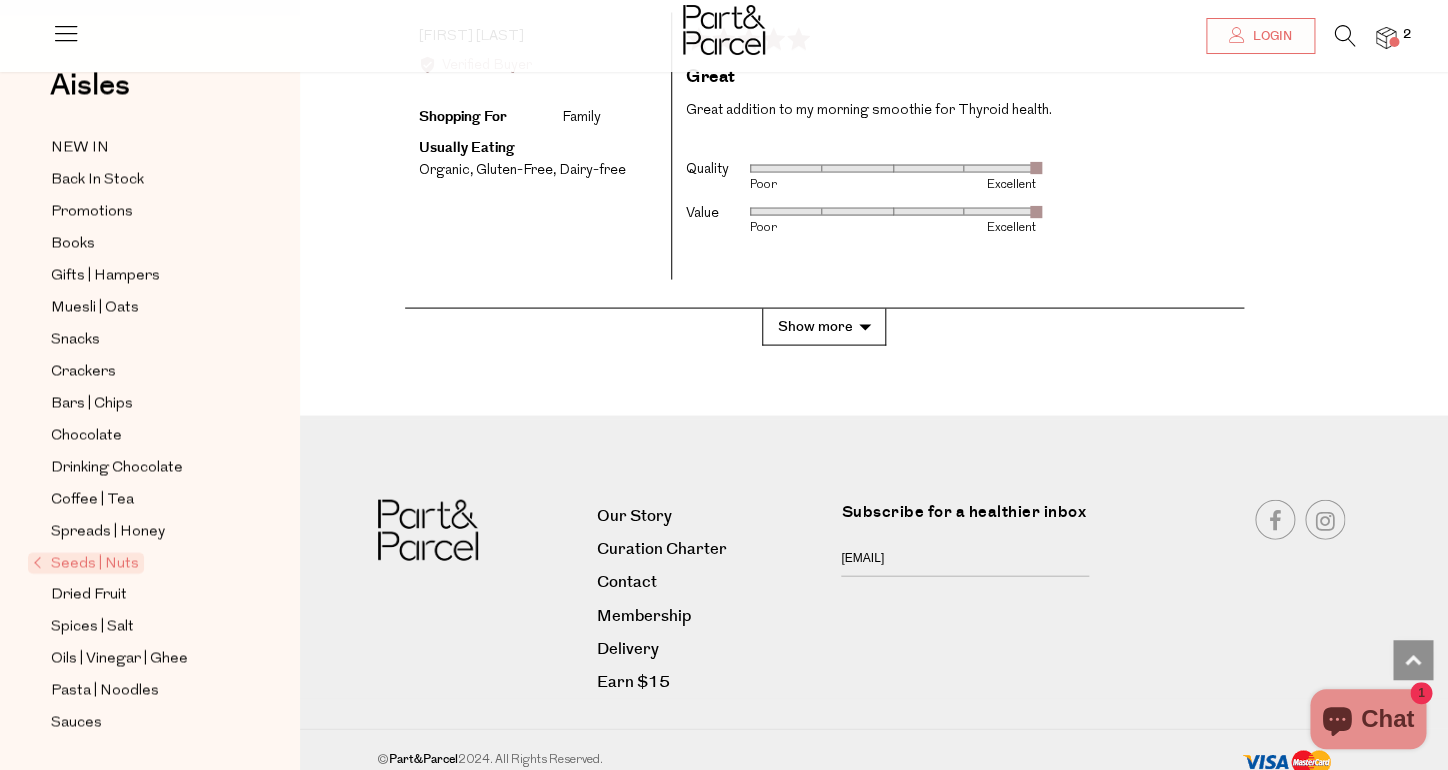 click on "johnnyleetoday@gmail.com" at bounding box center (964, 557) 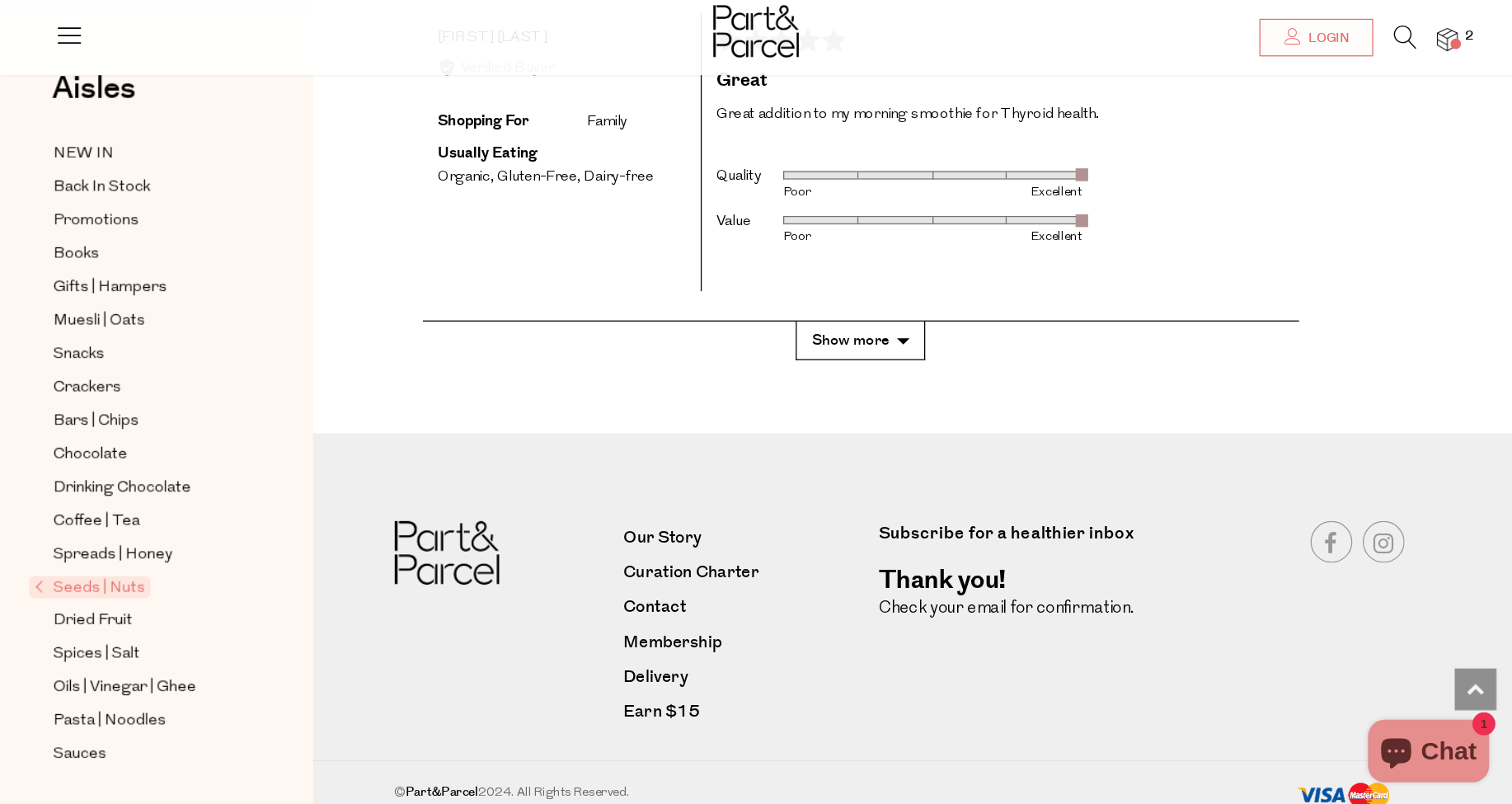 scroll, scrollTop: 3418, scrollLeft: 0, axis: vertical 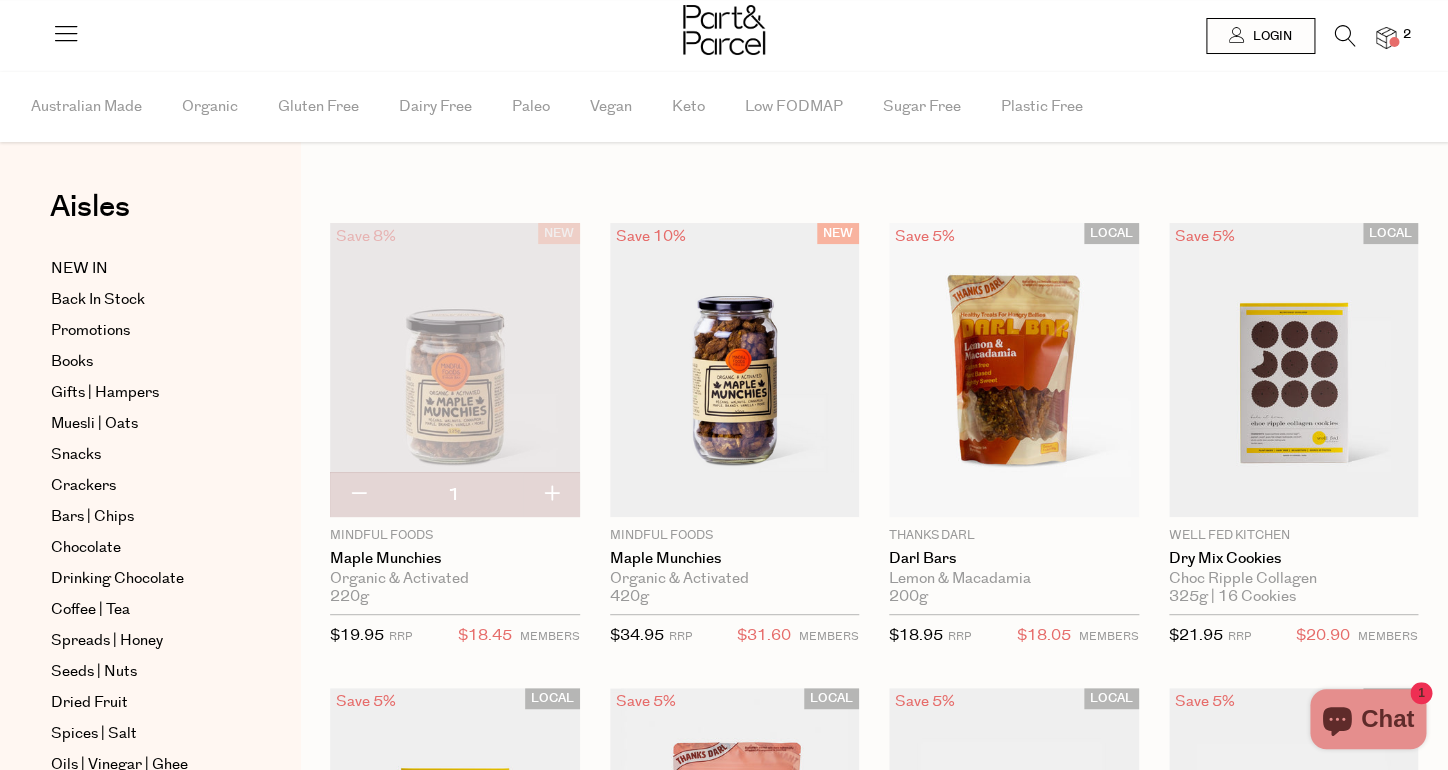 click at bounding box center (1394, 42) 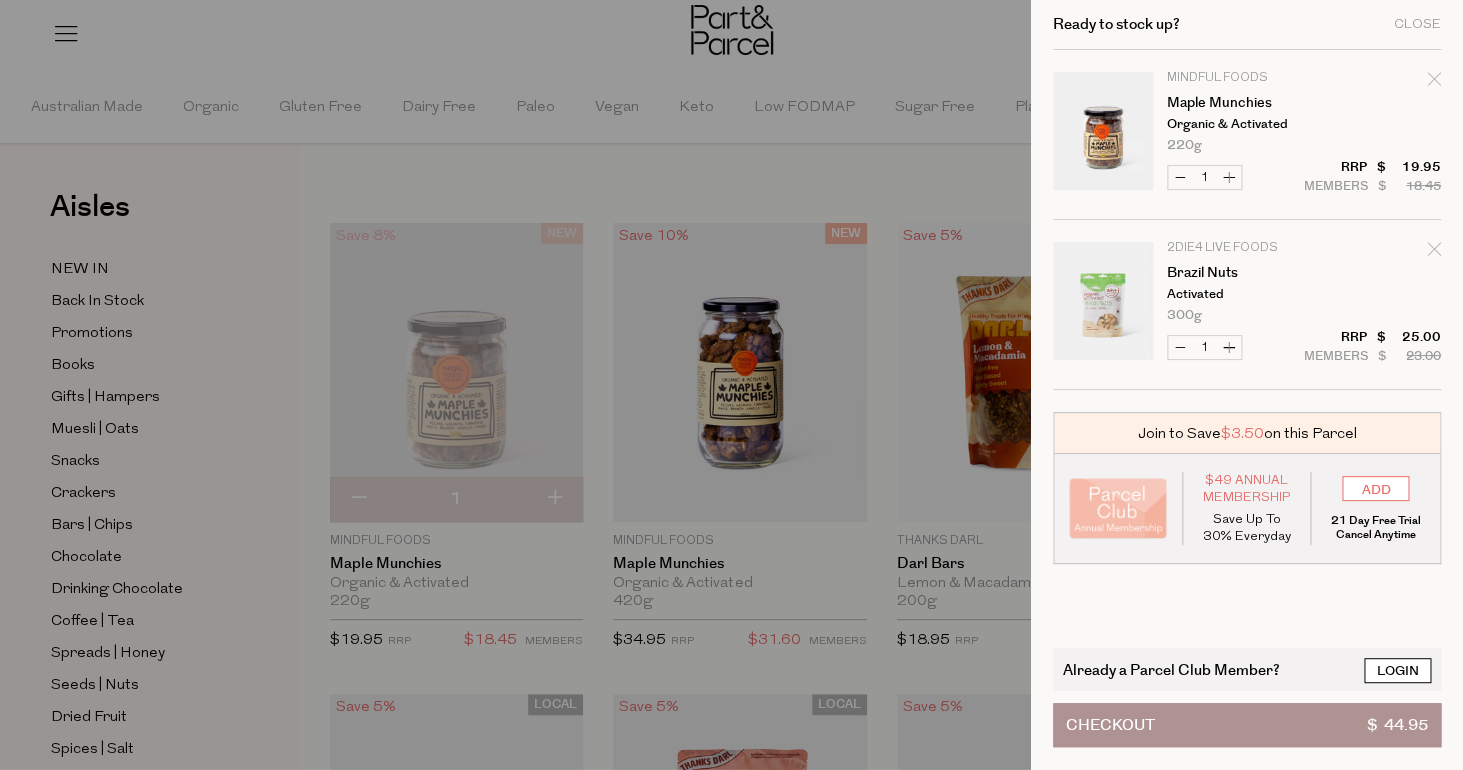 click on "Login" at bounding box center (1397, 670) 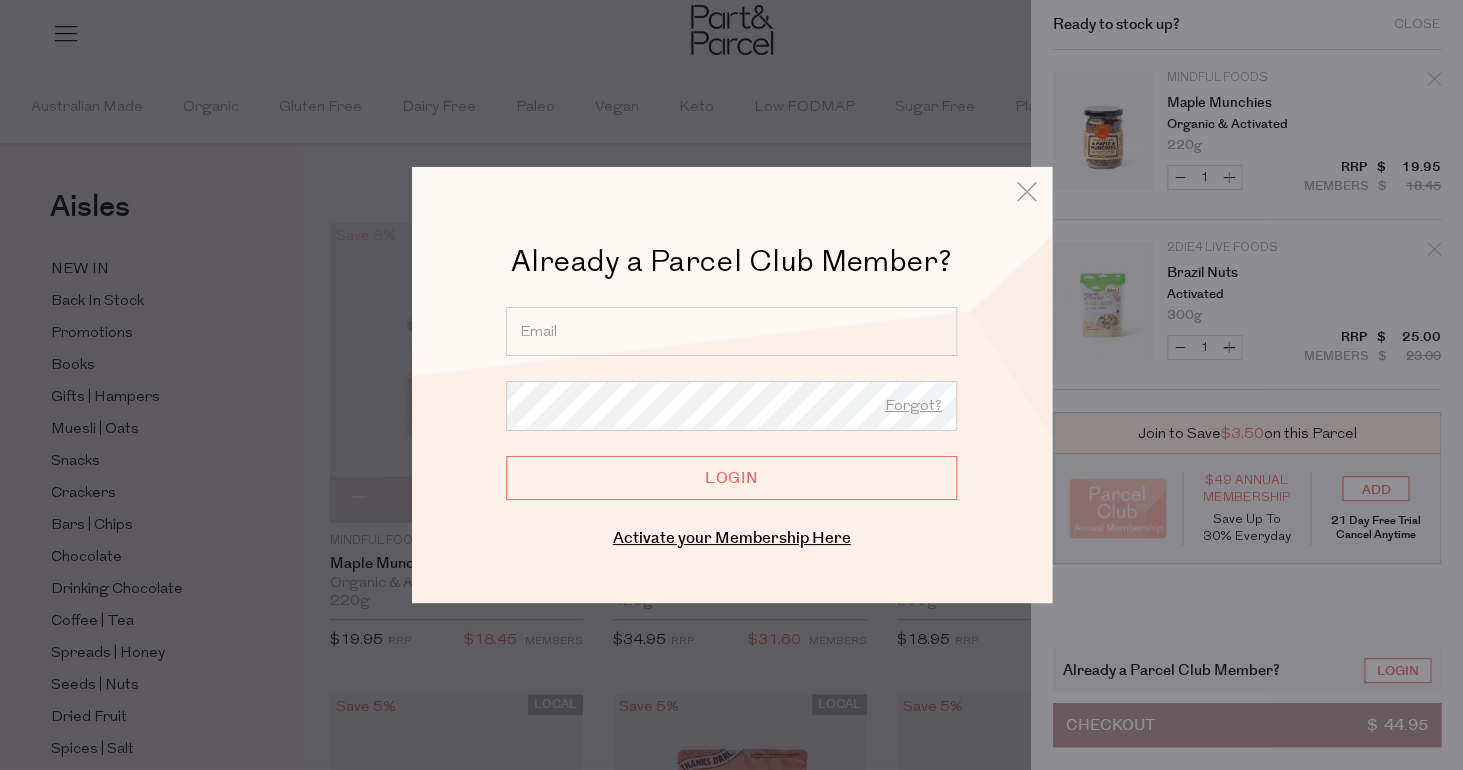click at bounding box center (731, 331) 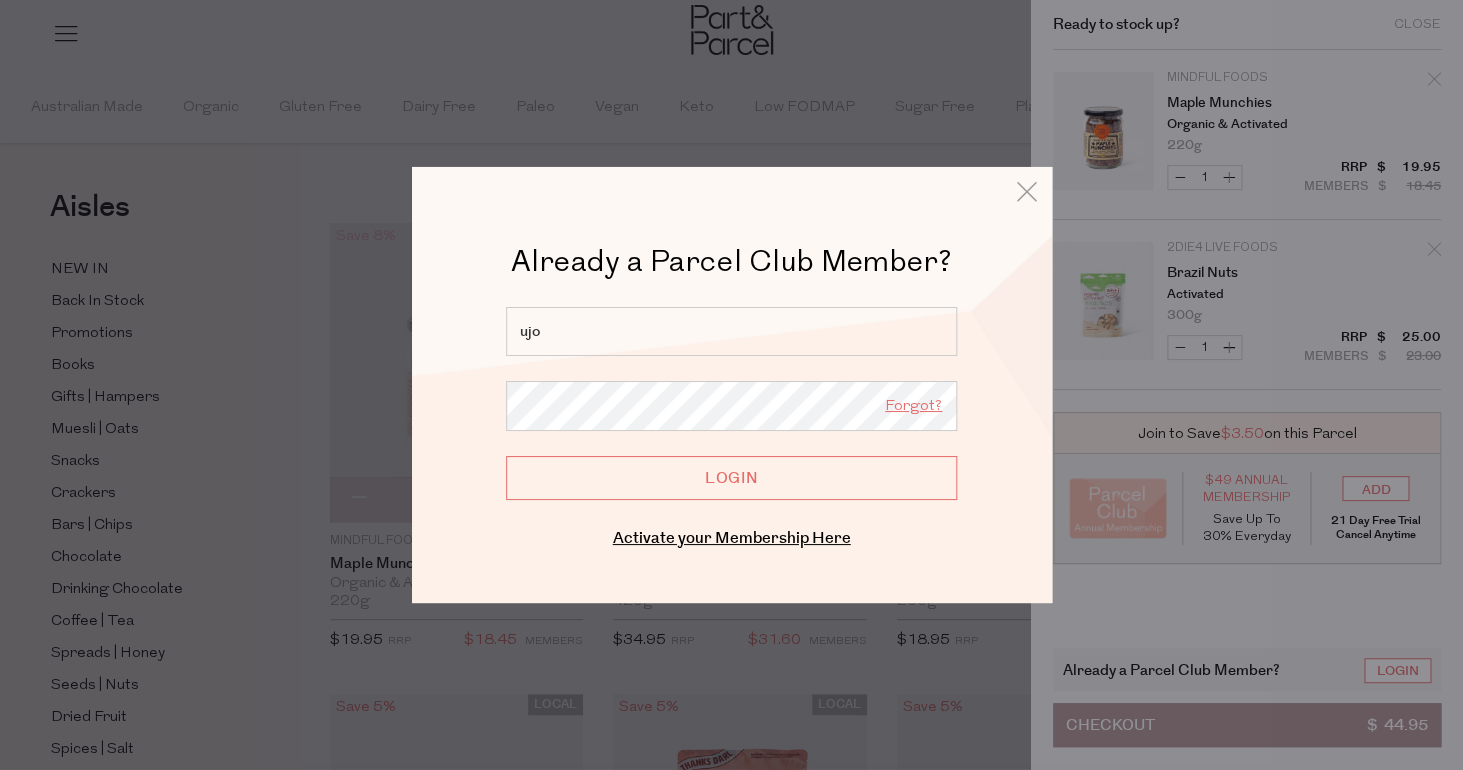 type on "ujo" 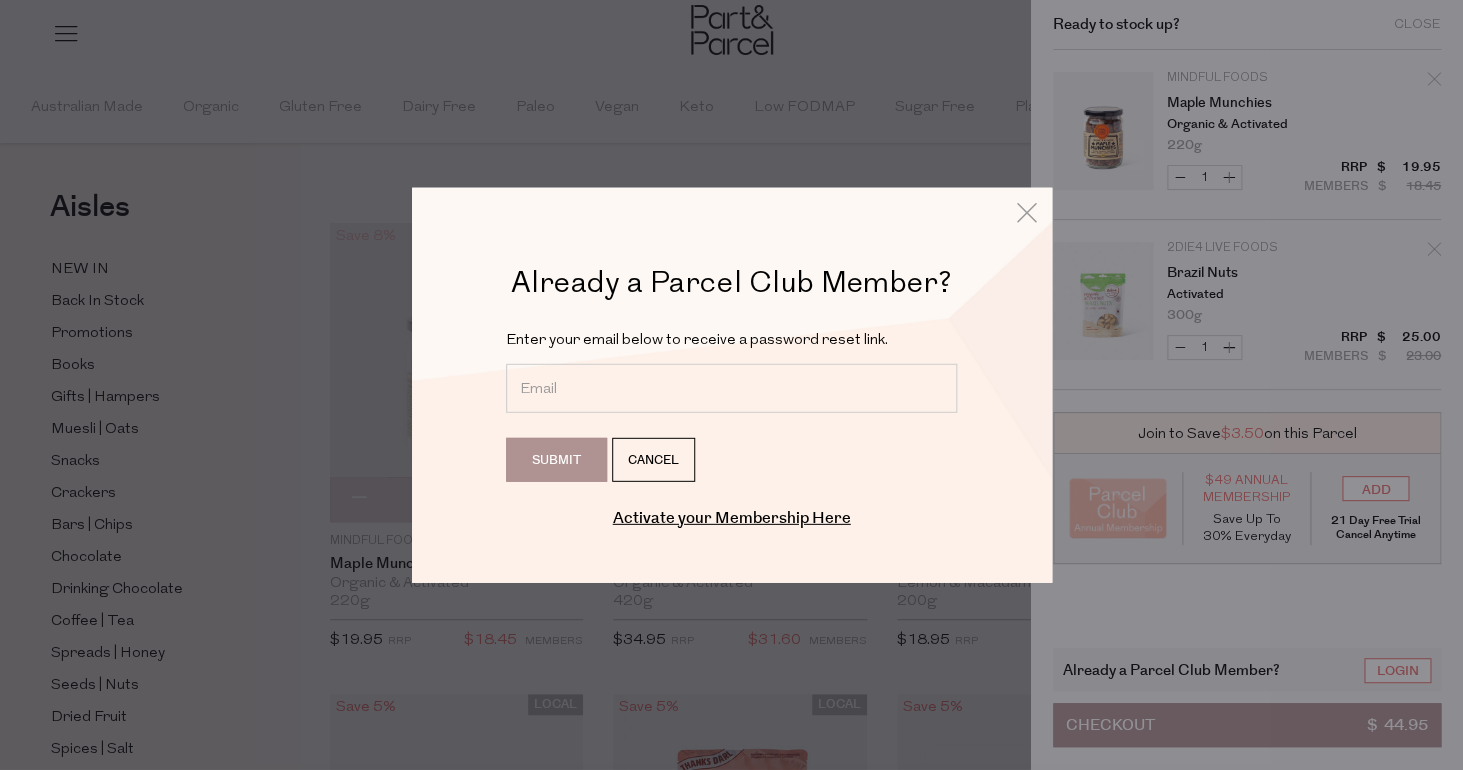 click at bounding box center [731, 387] 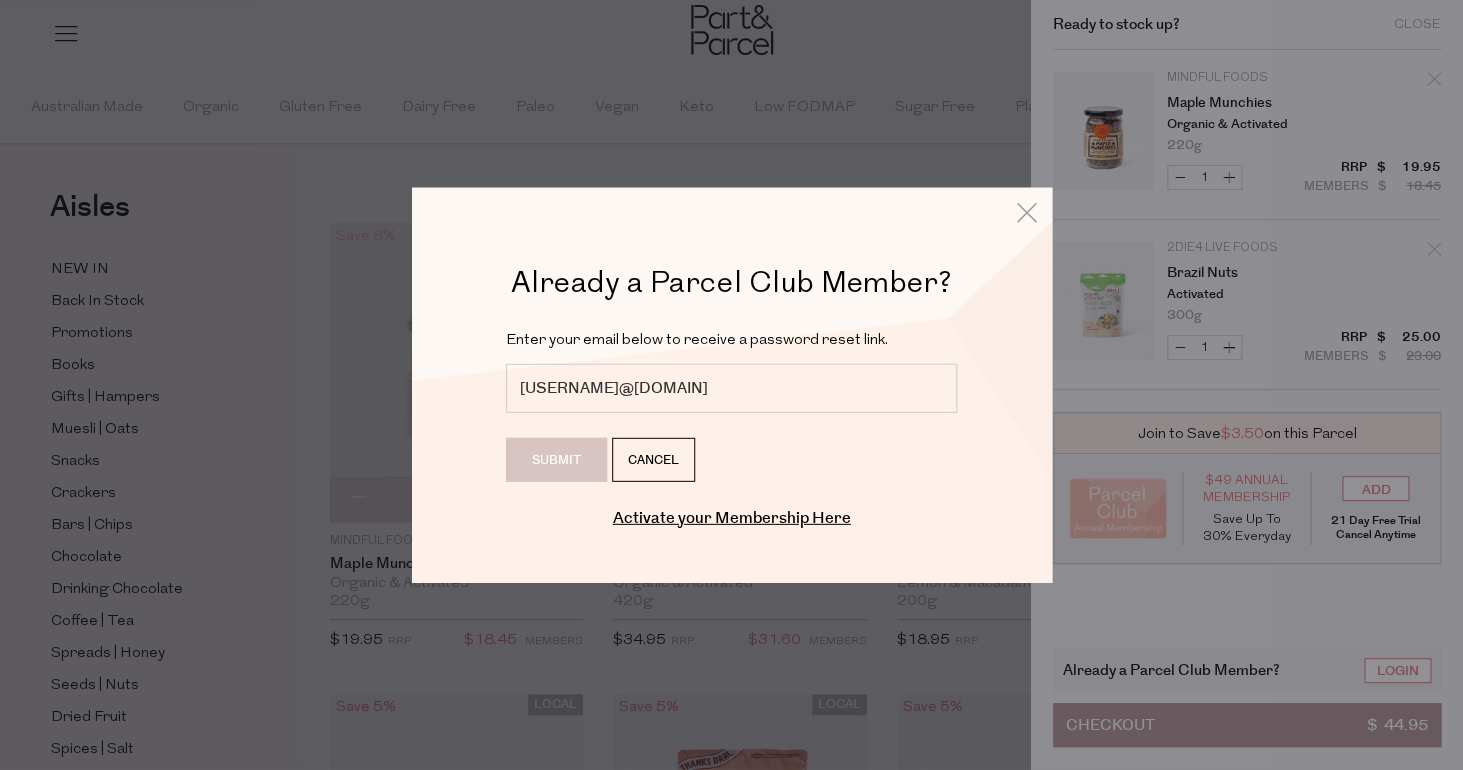 type on "johnnyleetoday@gmail.com" 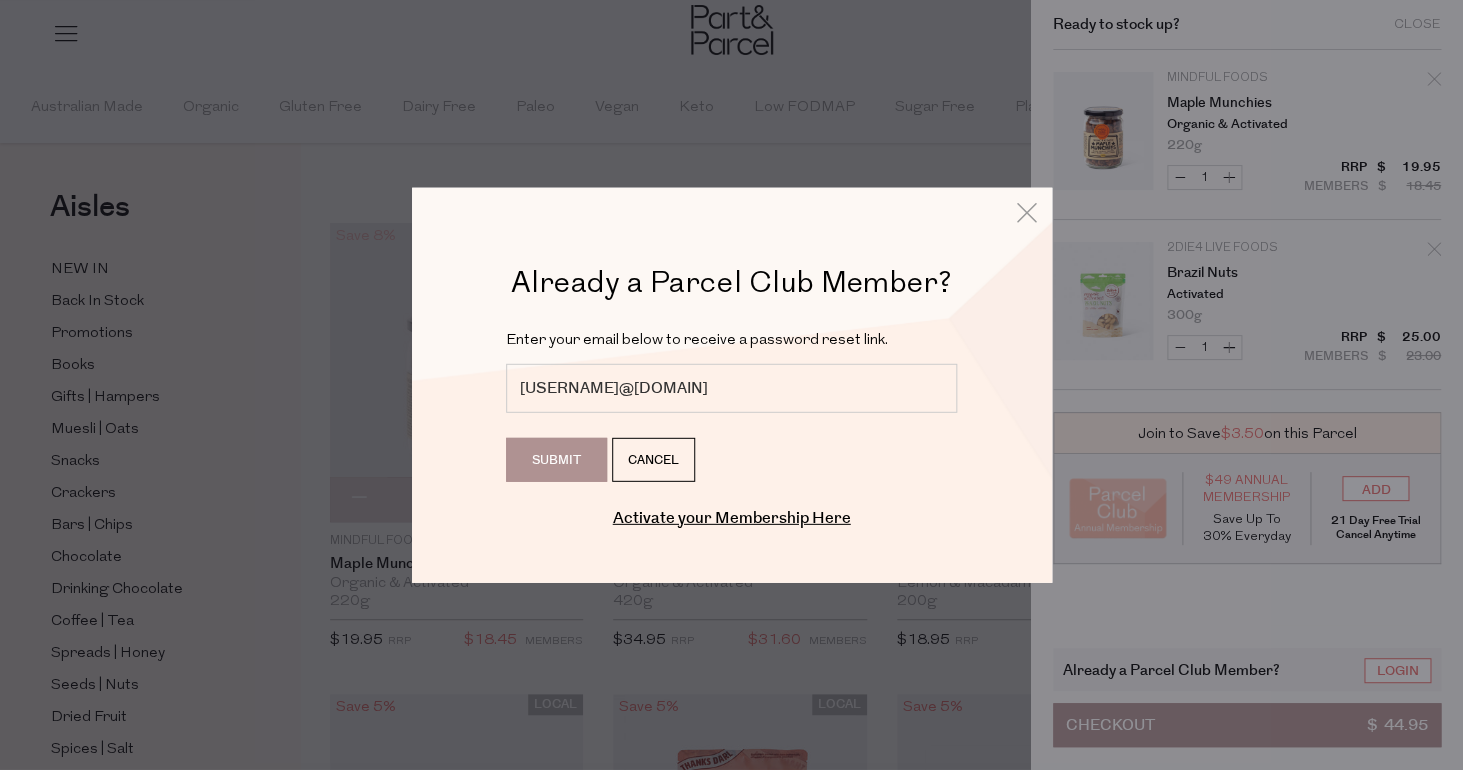 click on "Submit" at bounding box center (556, 459) 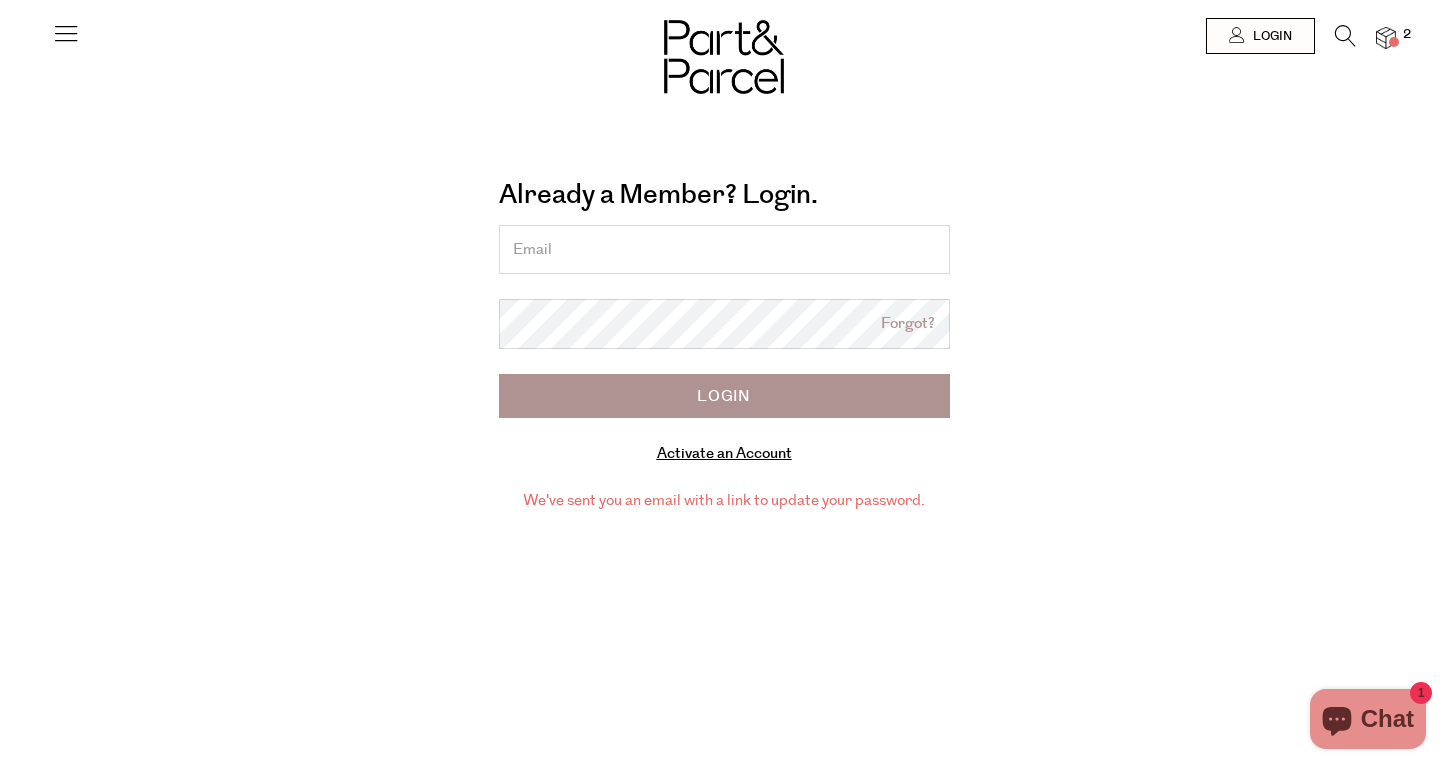 scroll, scrollTop: 0, scrollLeft: 0, axis: both 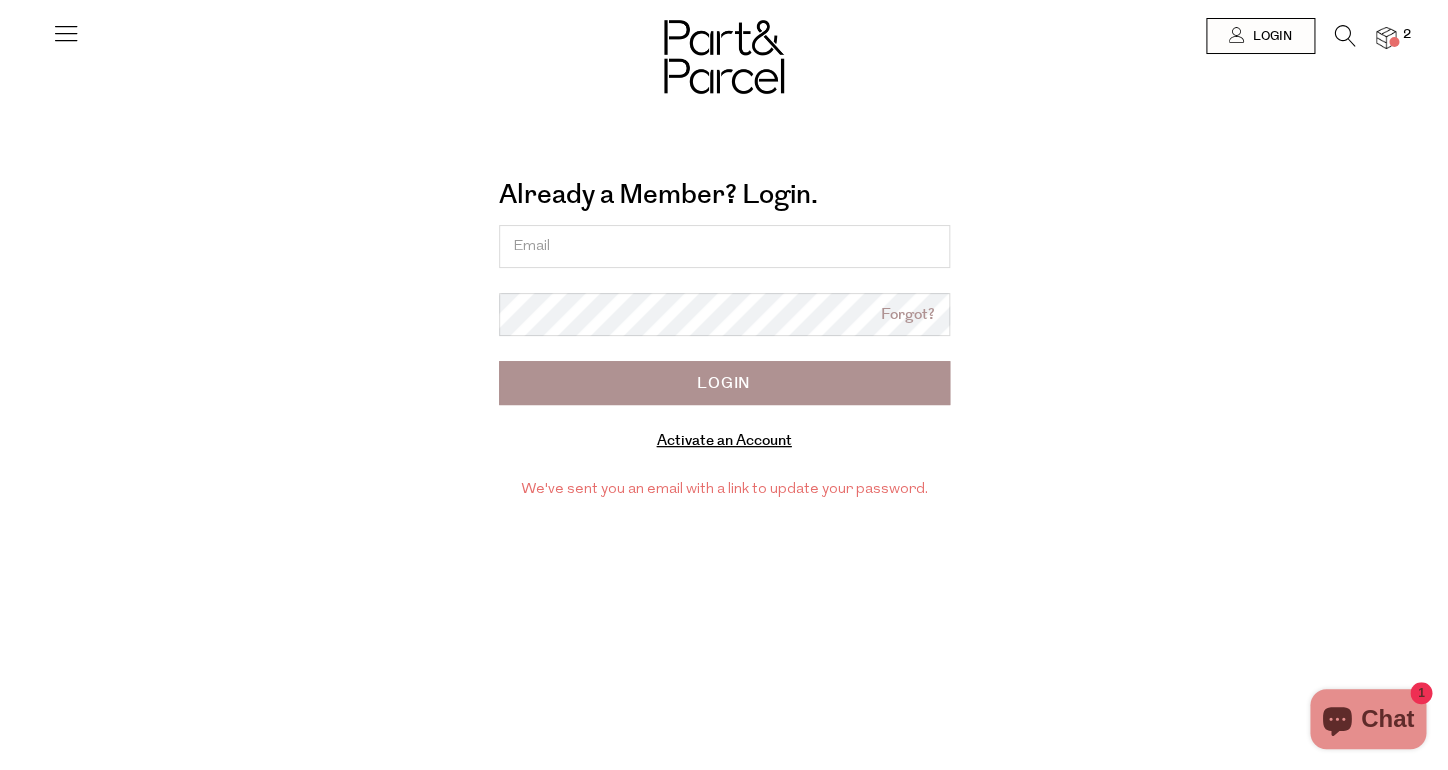 click on "Activate an Account" at bounding box center [724, 440] 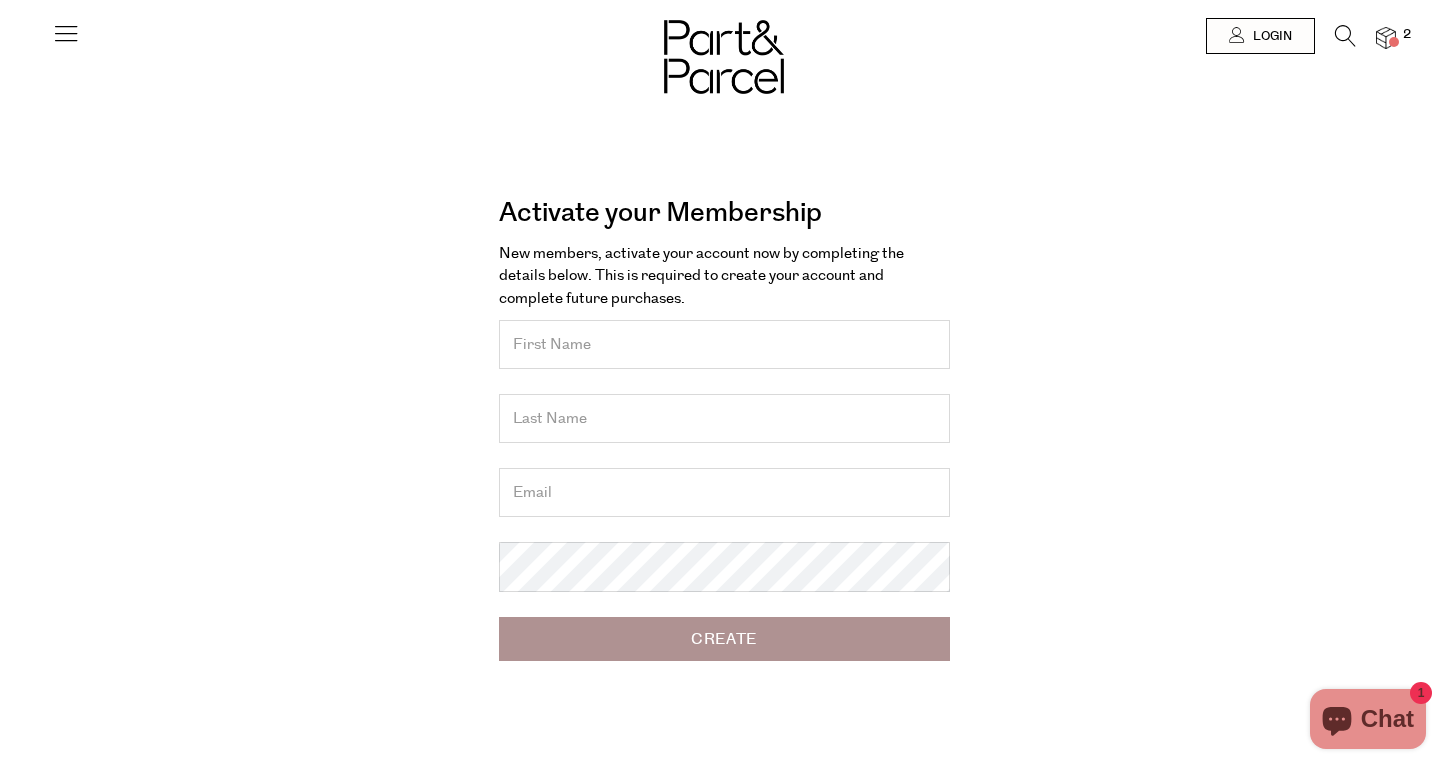scroll, scrollTop: 0, scrollLeft: 0, axis: both 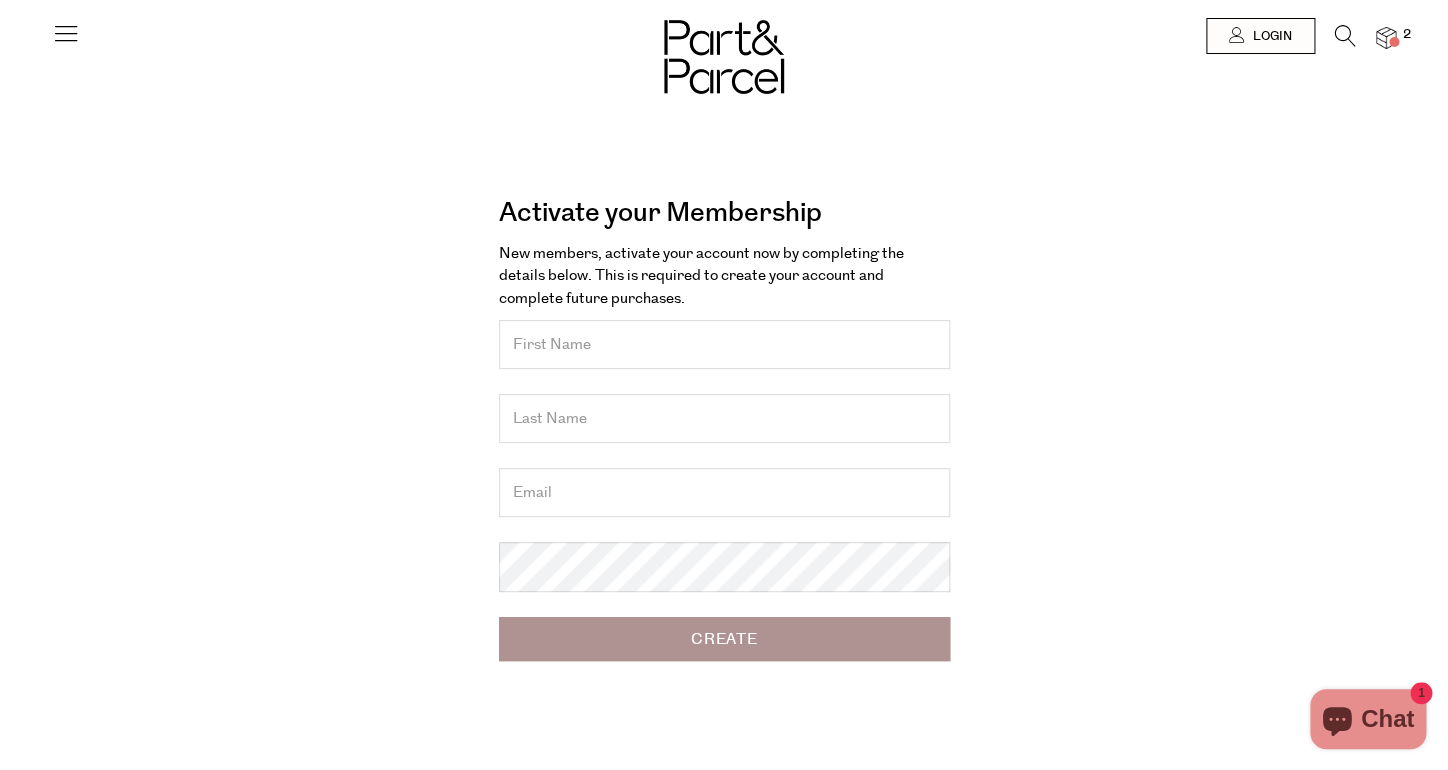 click at bounding box center [724, 344] 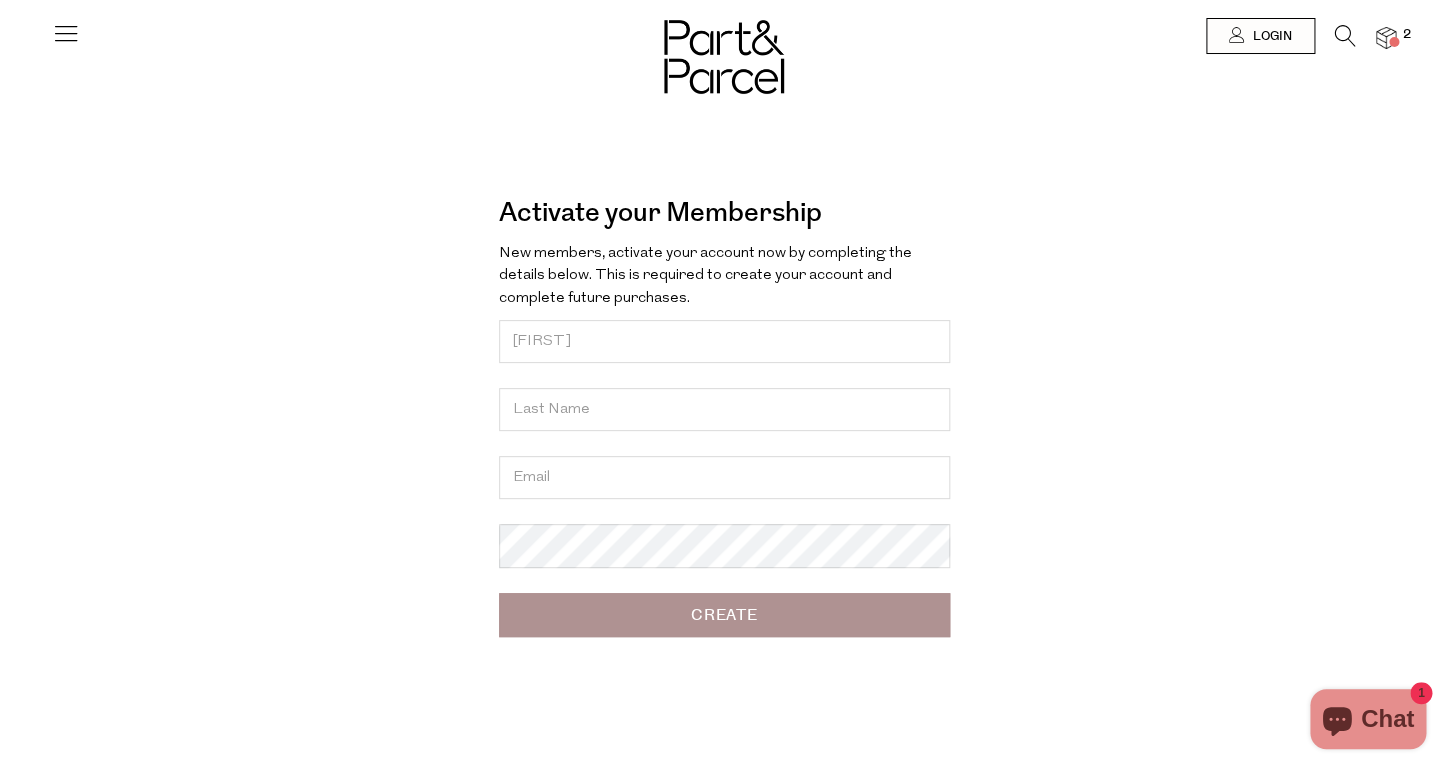 type on "John" 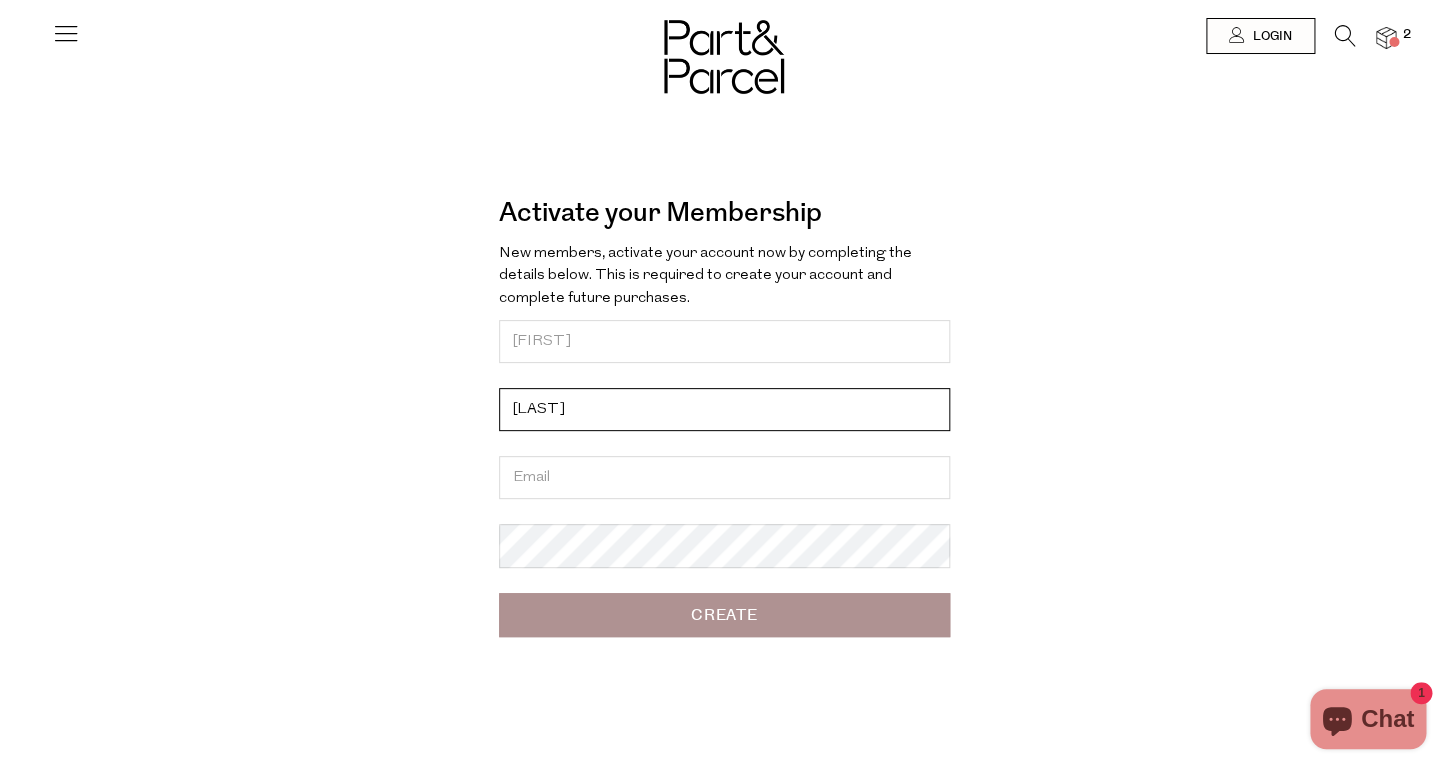 type on "Lee" 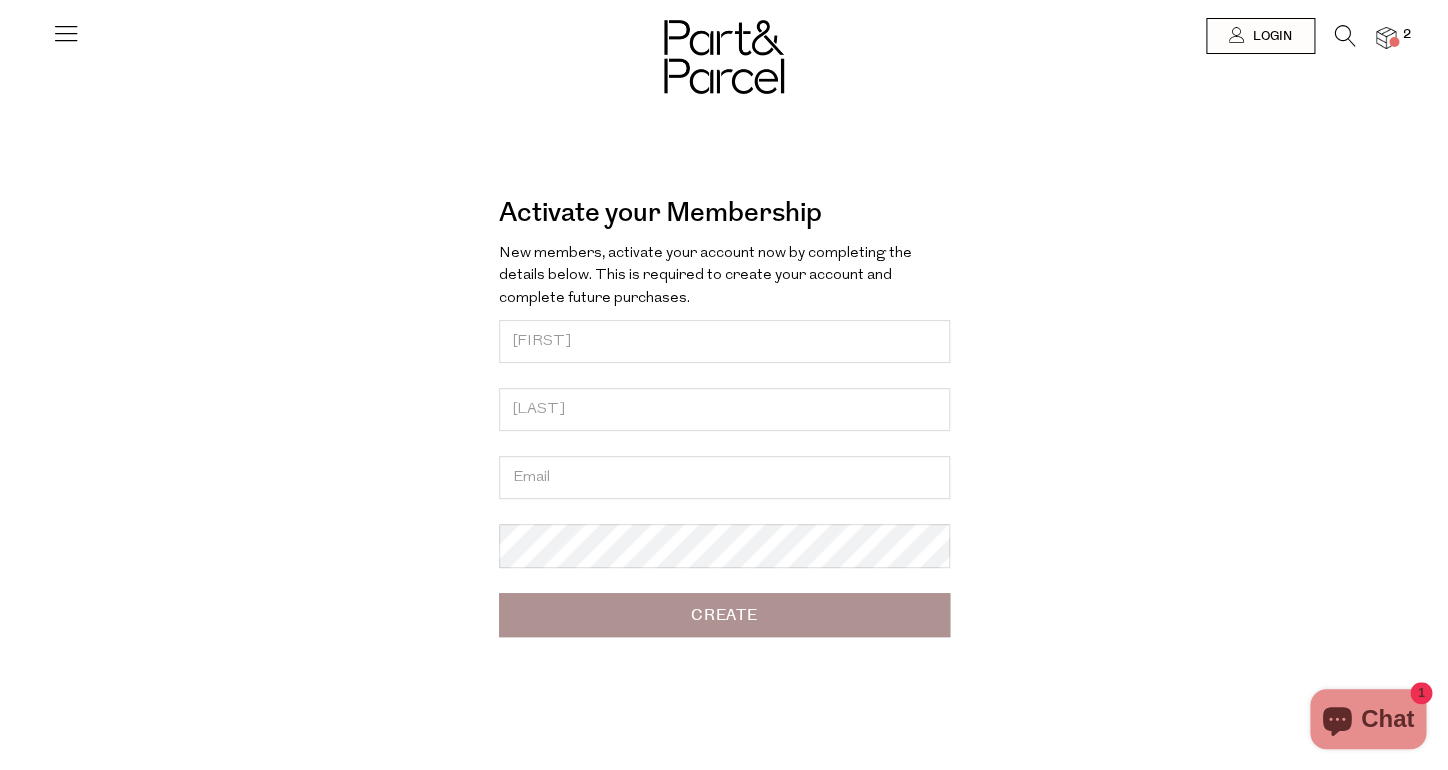 click on "New members, activate your account now by completing the details below. This is required to create your account and complete future purchases.
John
Lee
Create" at bounding box center (724, 440) 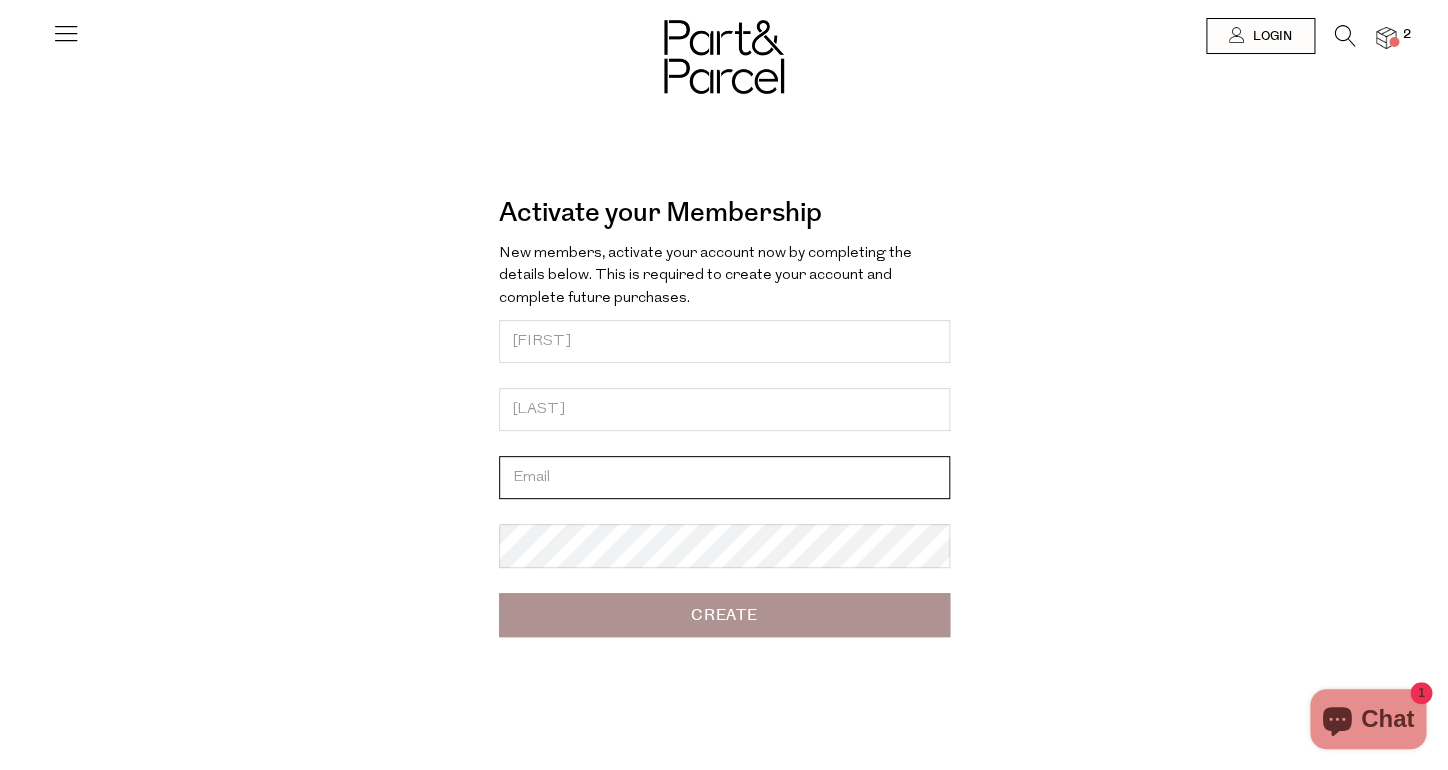 click at bounding box center (724, 477) 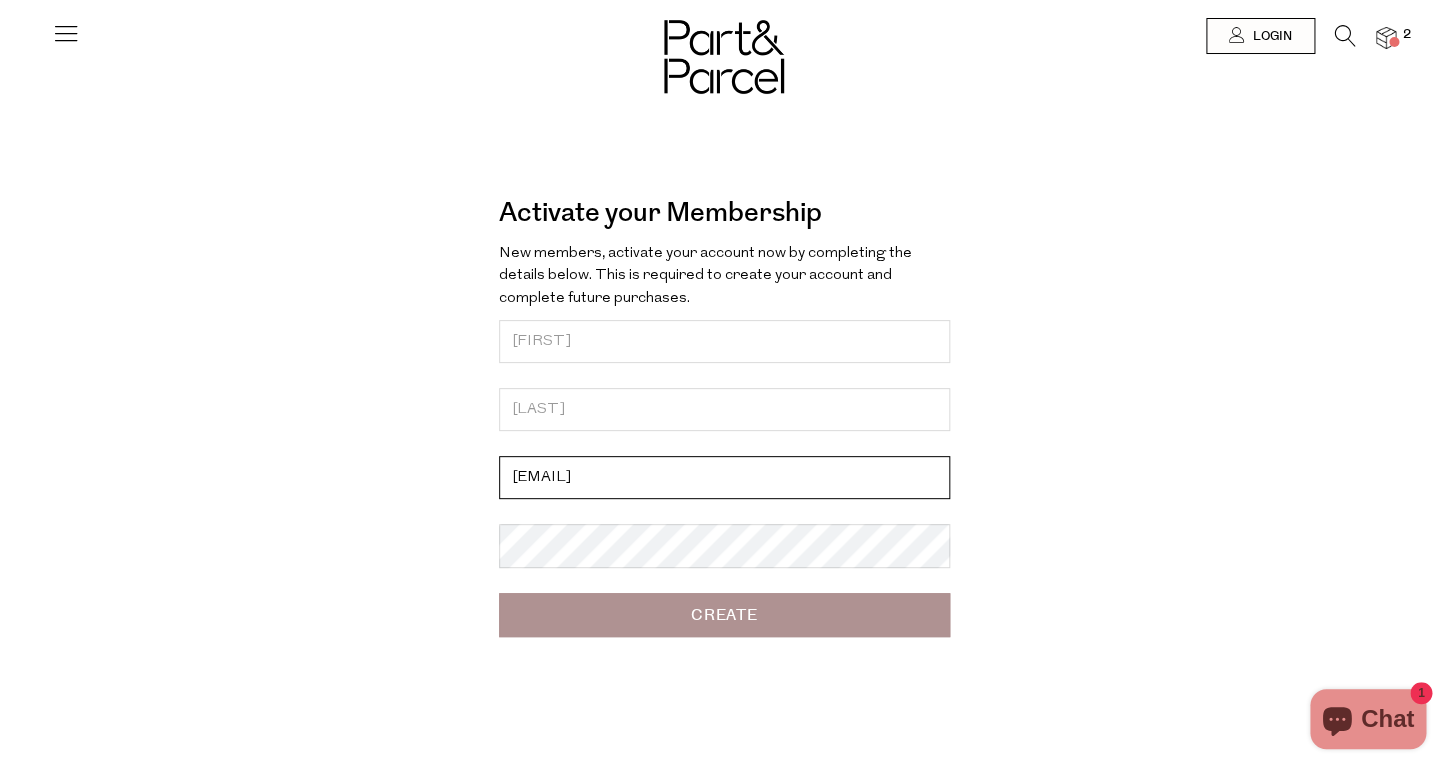 type on "Johnnyleetoday@gmail.com" 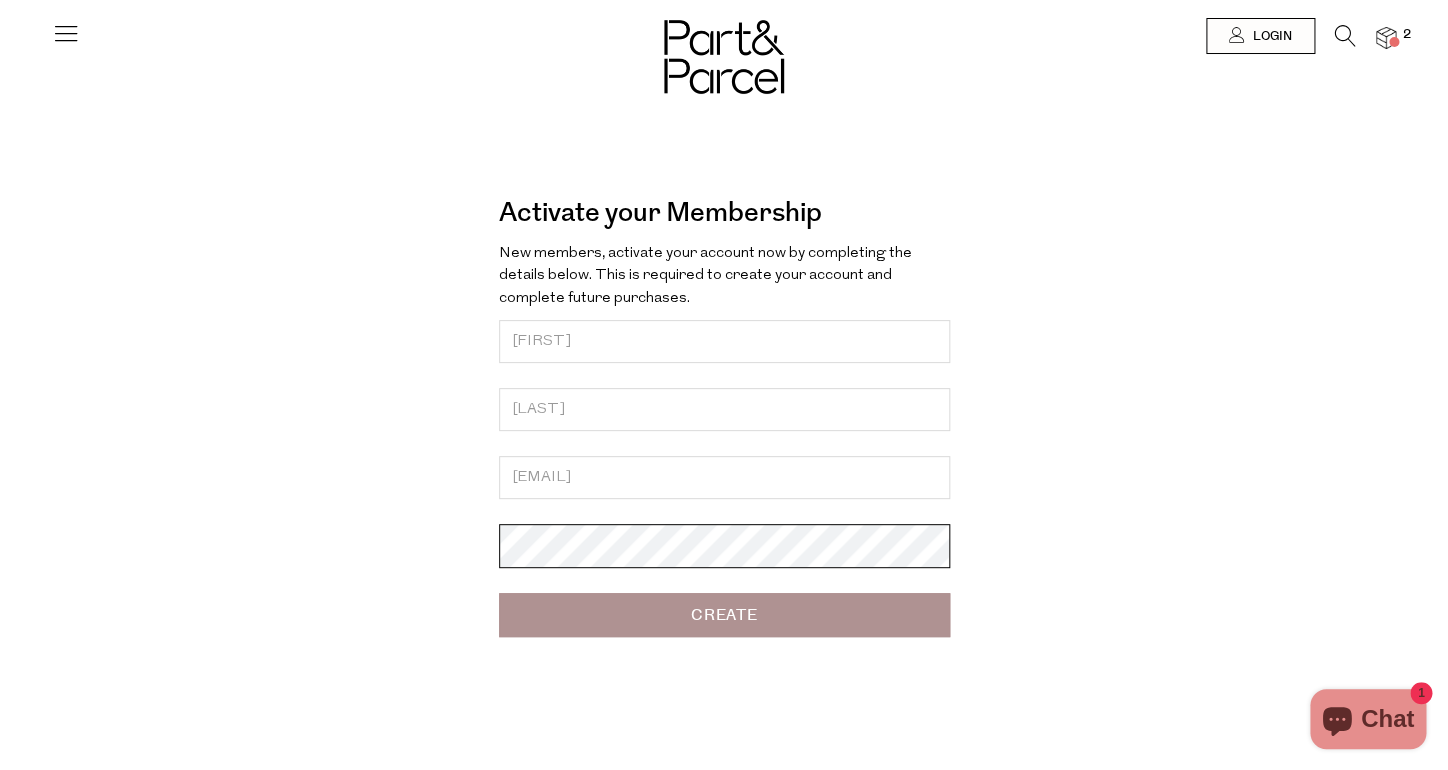 click on "Create" at bounding box center [724, 615] 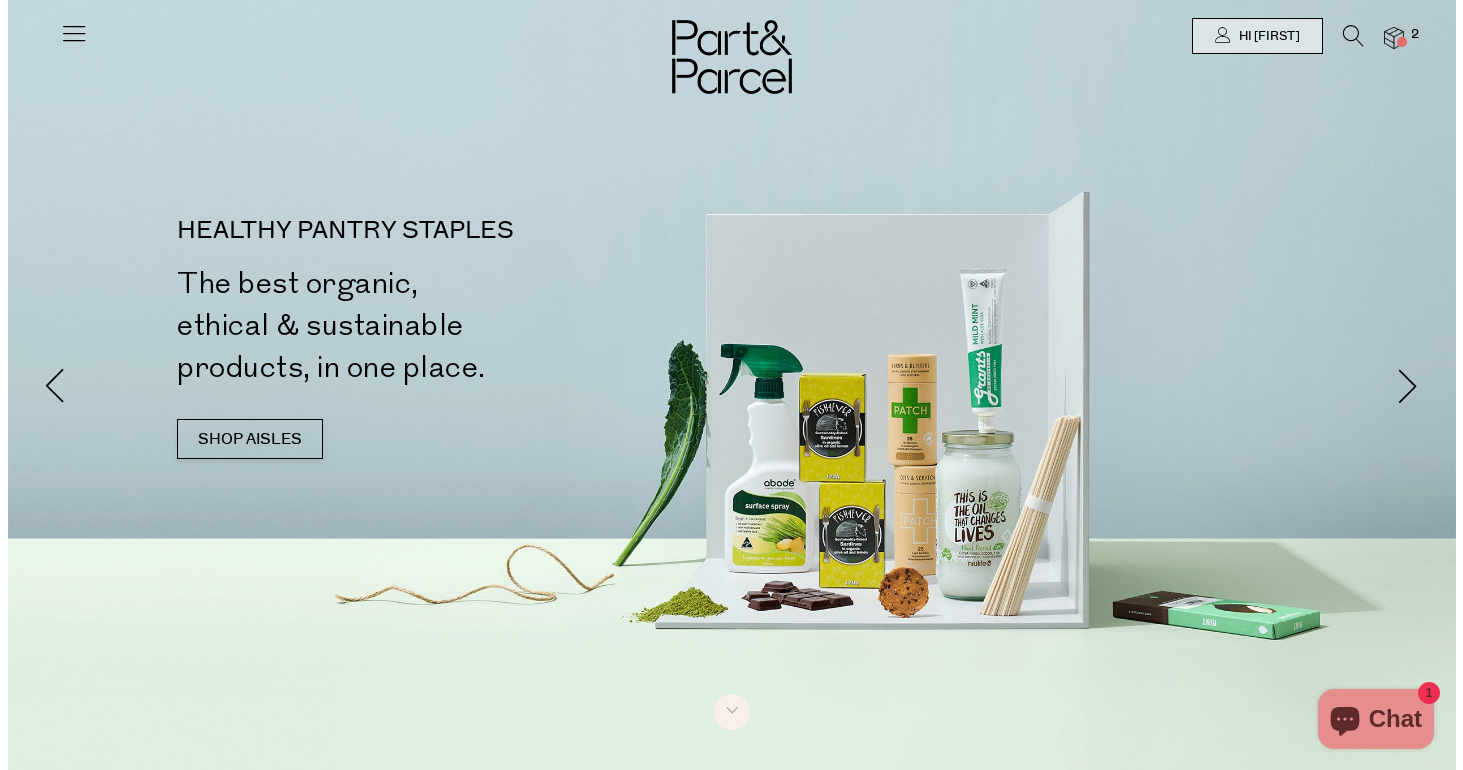 scroll, scrollTop: 0, scrollLeft: 0, axis: both 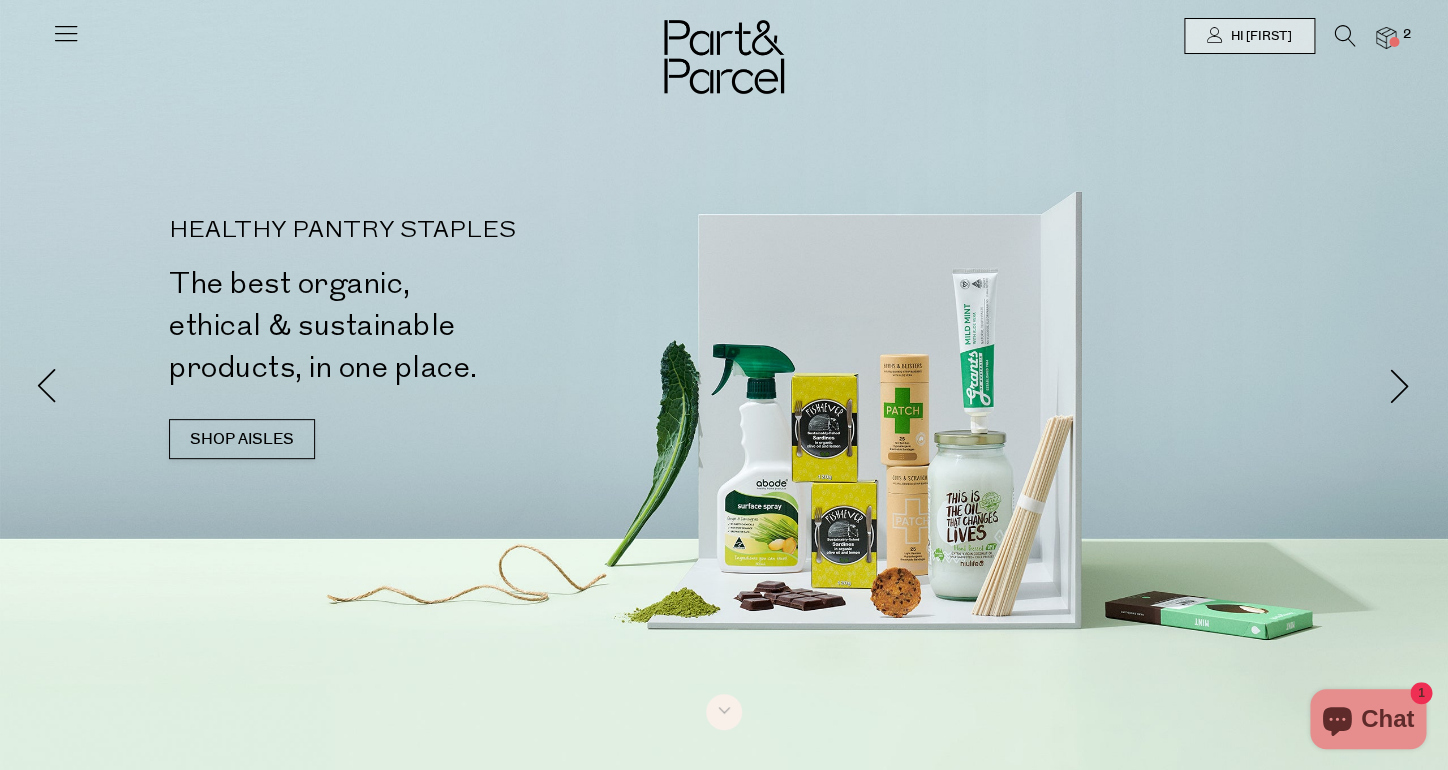 click at bounding box center (1386, 38) 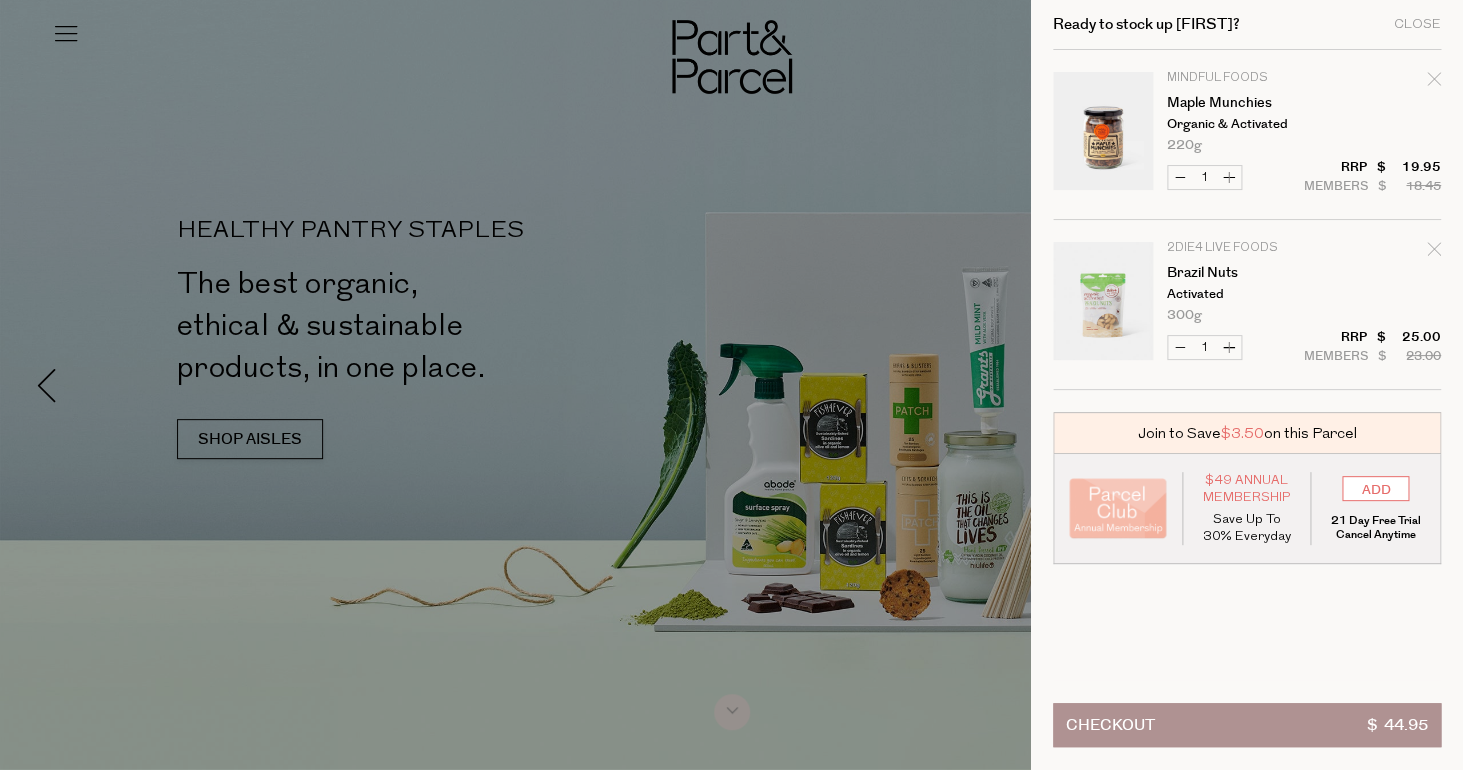 click on "Checkout $ 44.95" at bounding box center [1247, 725] 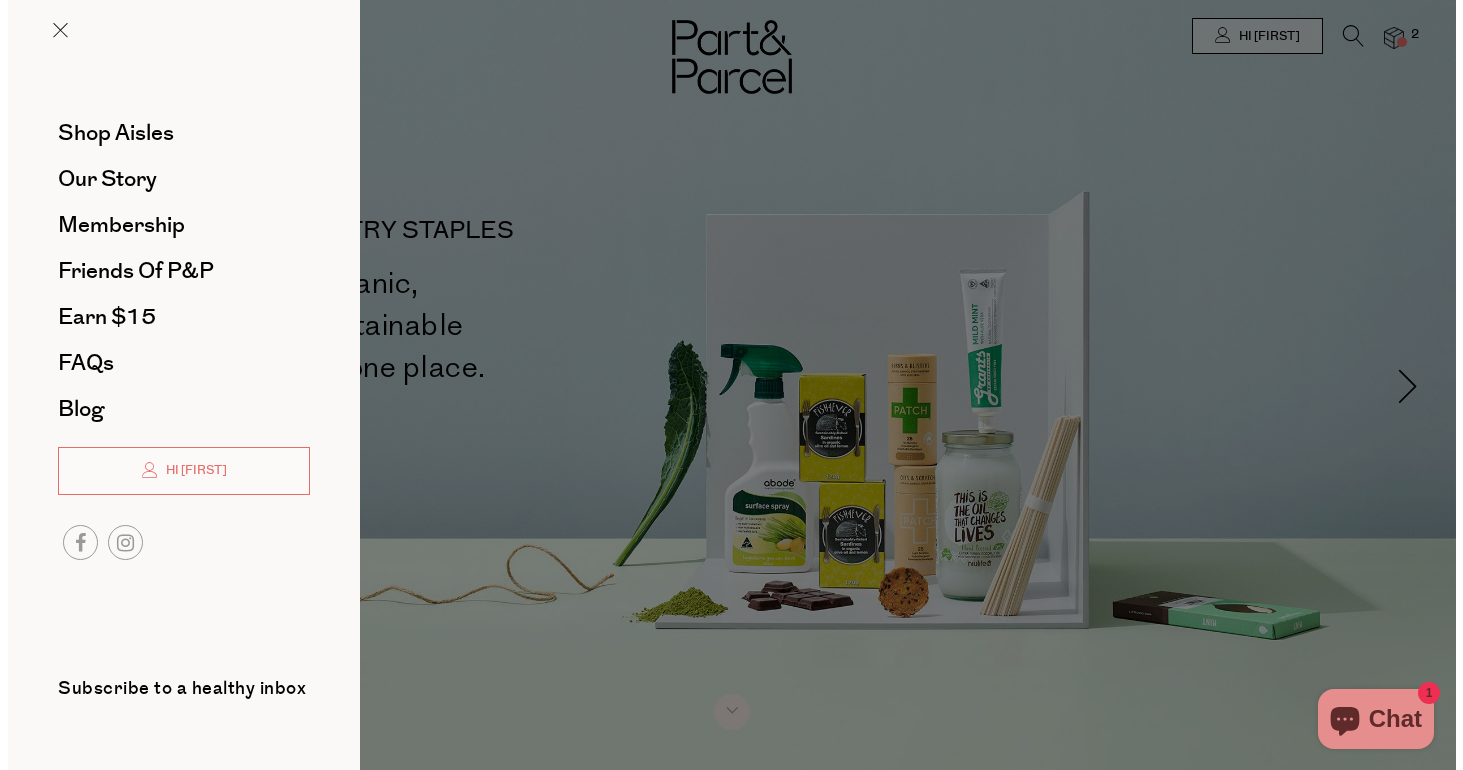 scroll, scrollTop: 0, scrollLeft: 0, axis: both 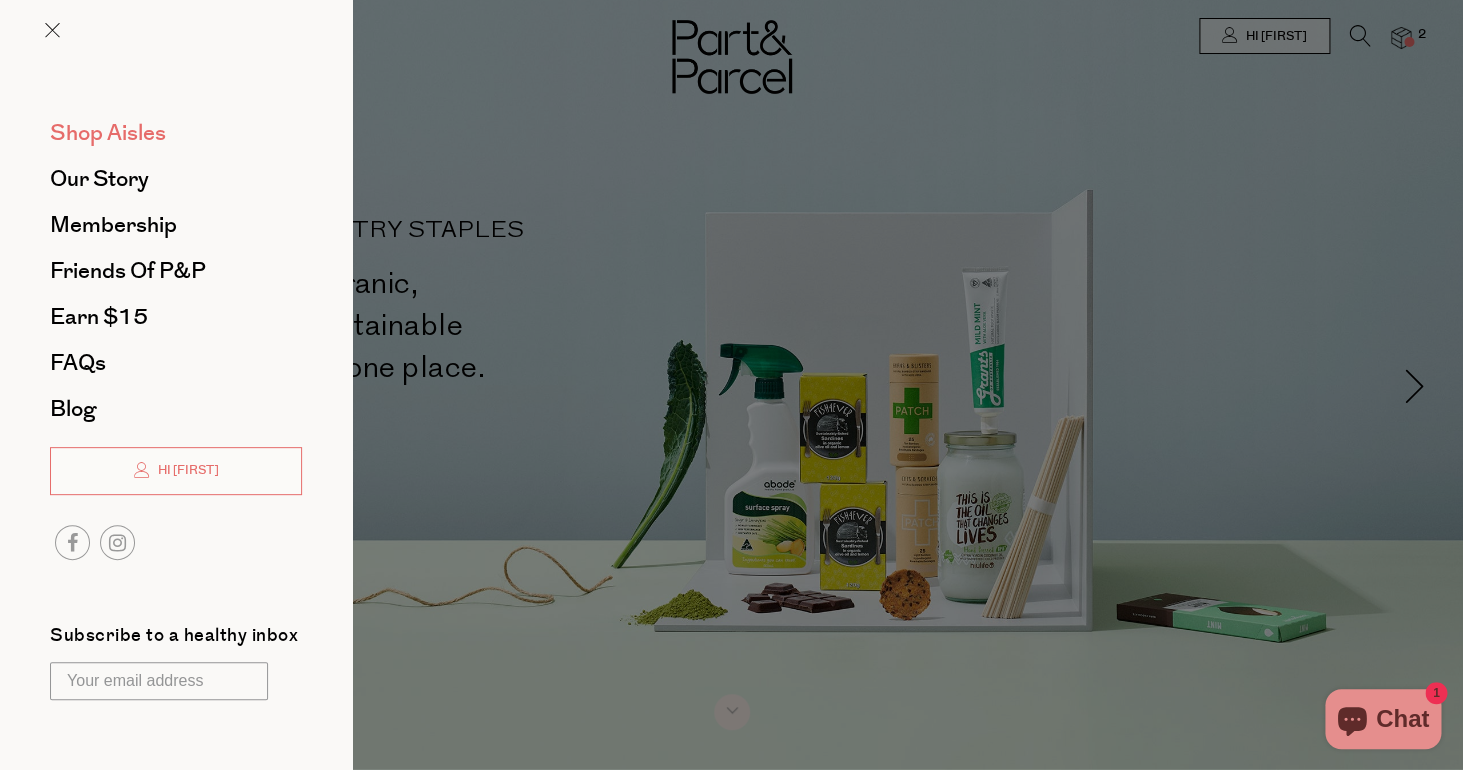 click on "Shop Aisles" at bounding box center [108, 133] 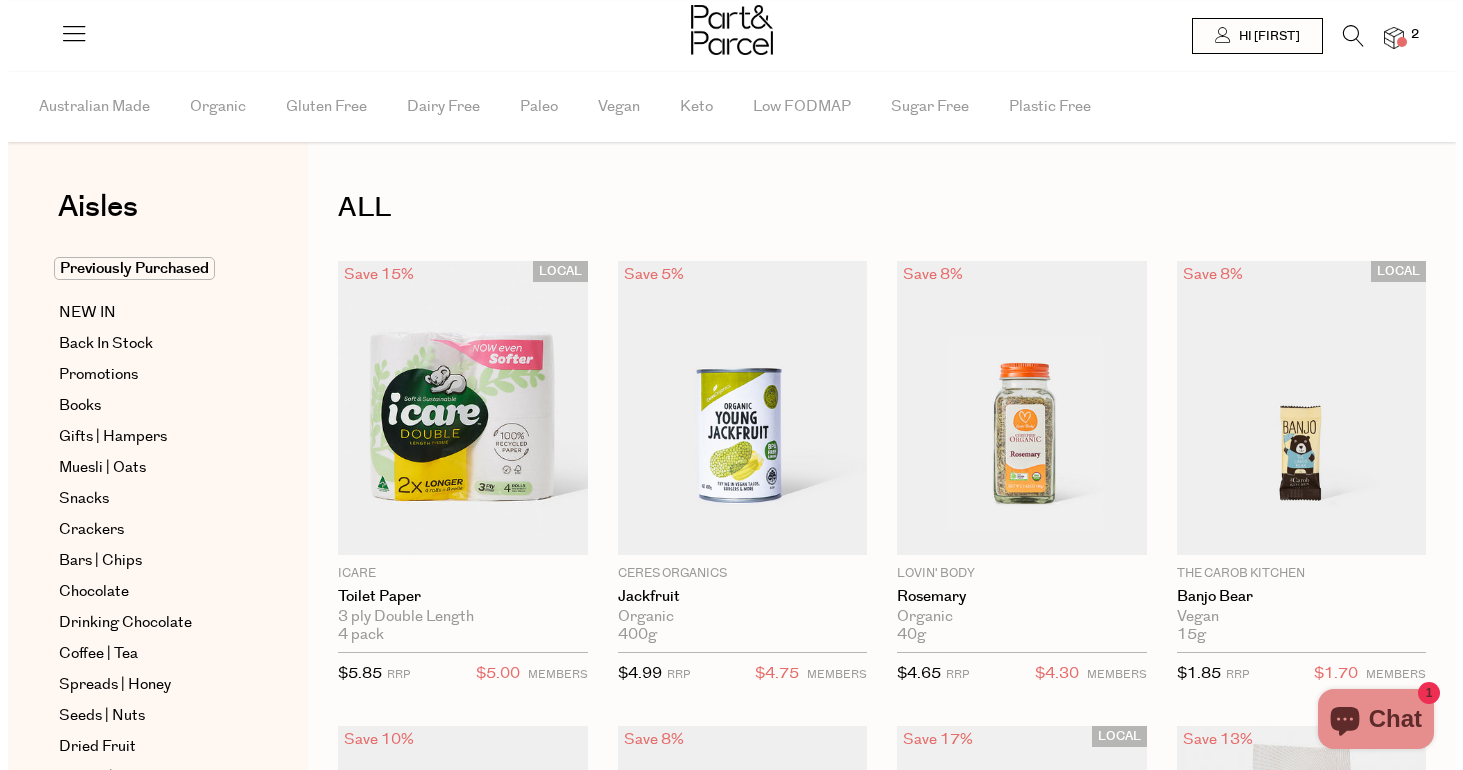 scroll, scrollTop: 0, scrollLeft: 0, axis: both 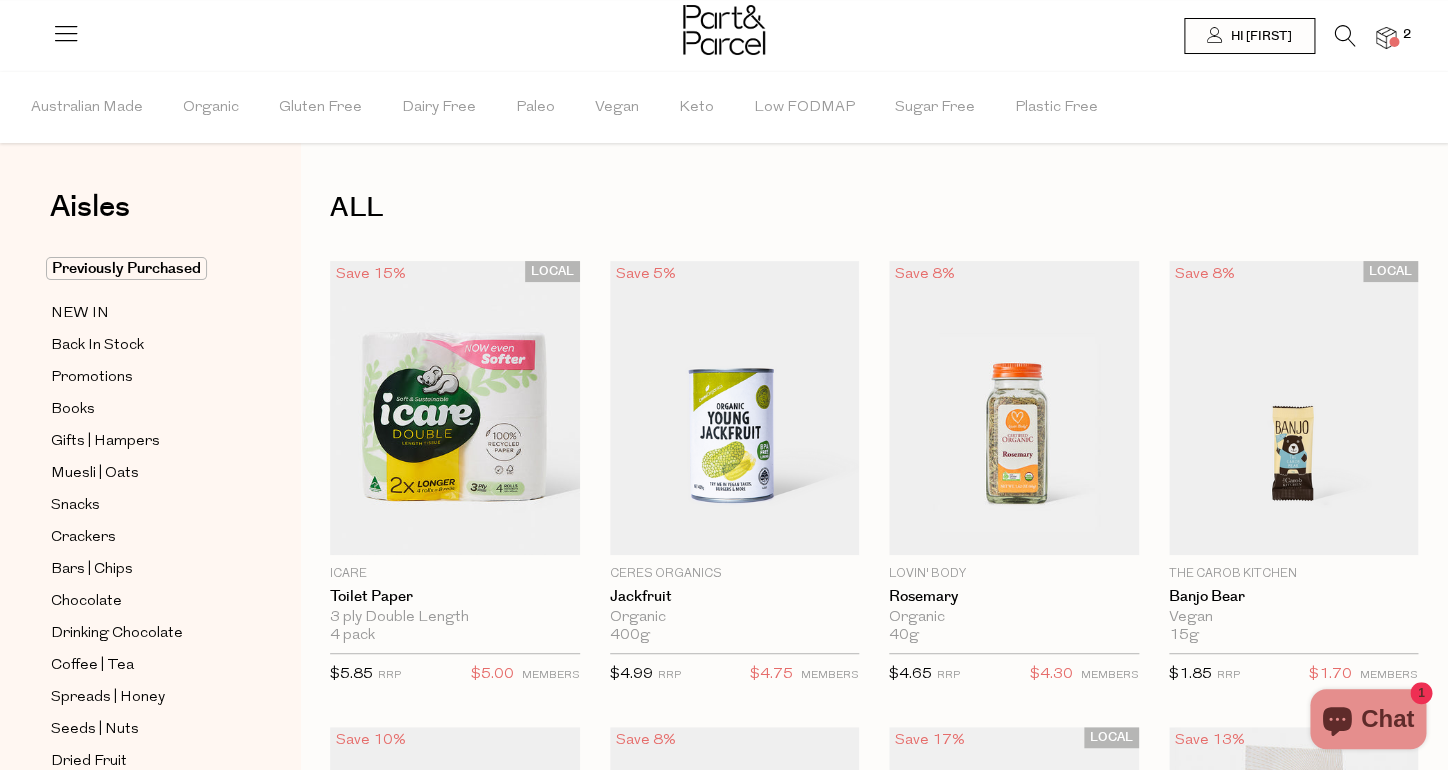 click at bounding box center (1345, 36) 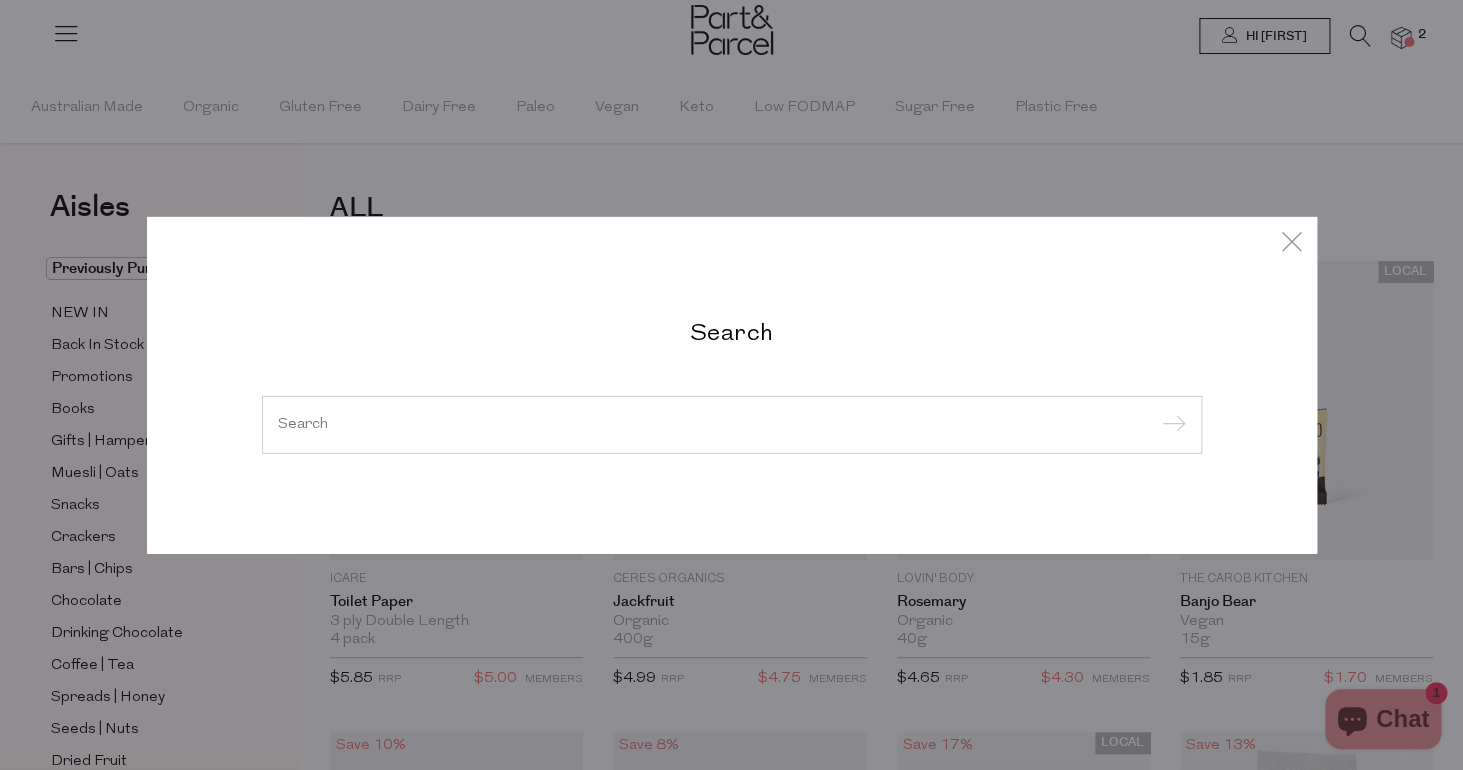 click at bounding box center (732, 424) 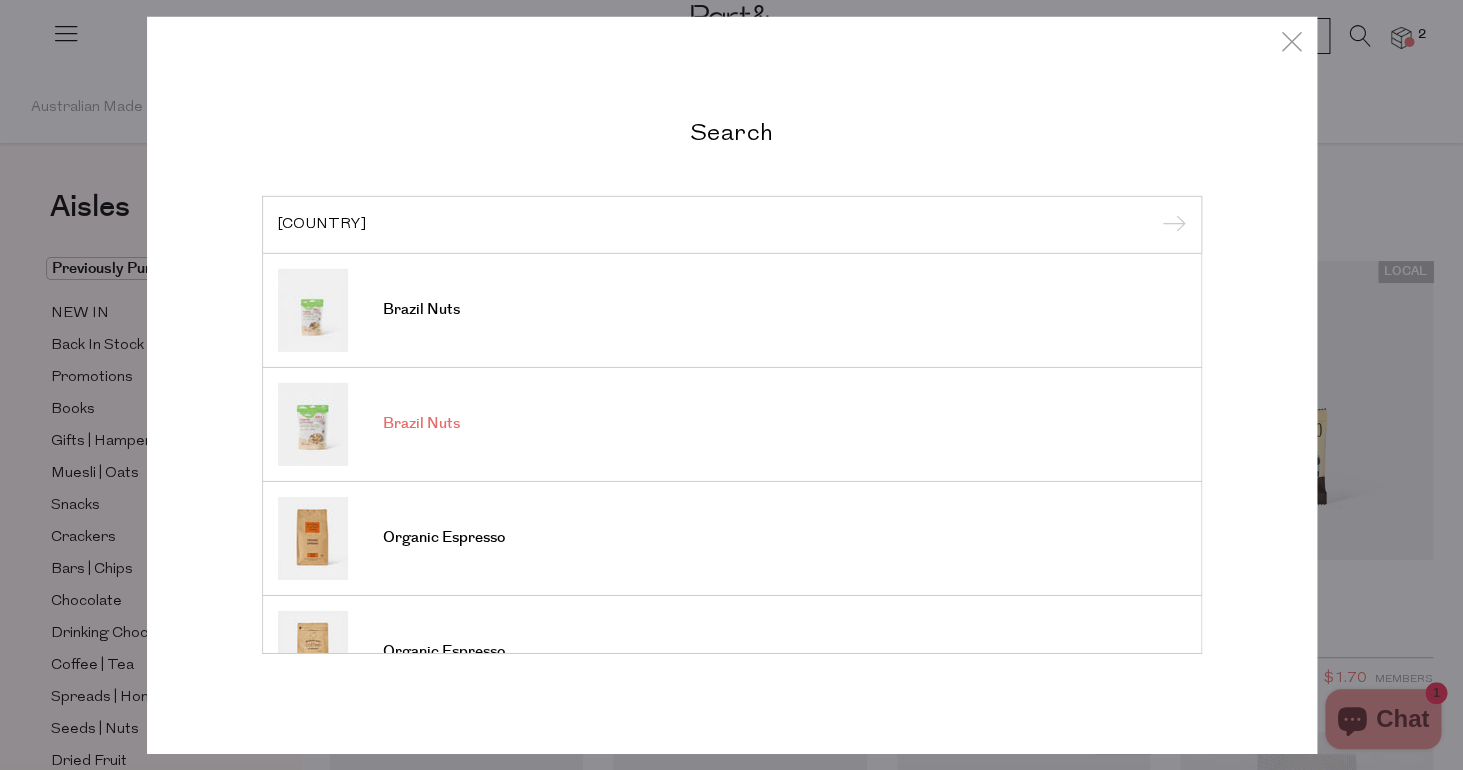type on "brazil" 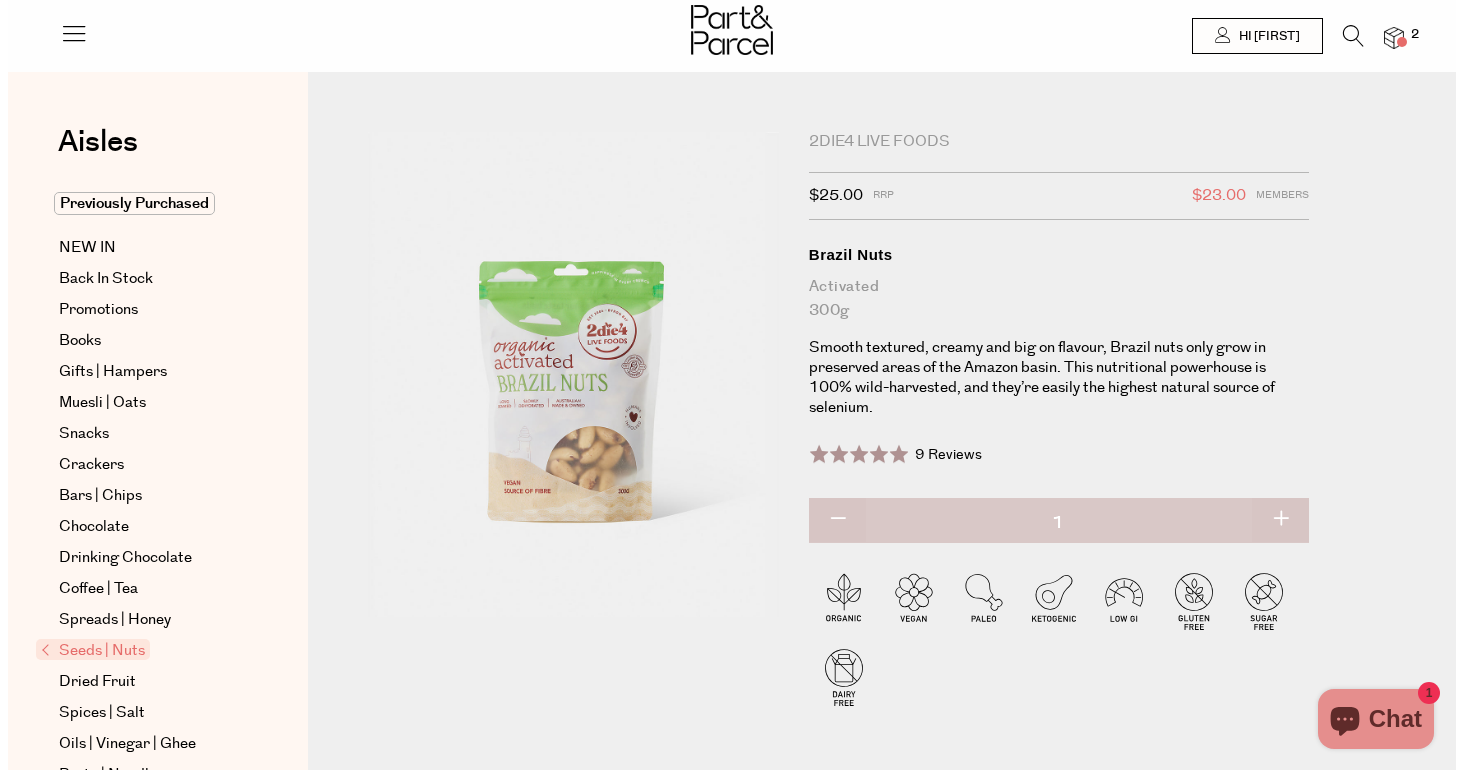 scroll, scrollTop: 0, scrollLeft: 0, axis: both 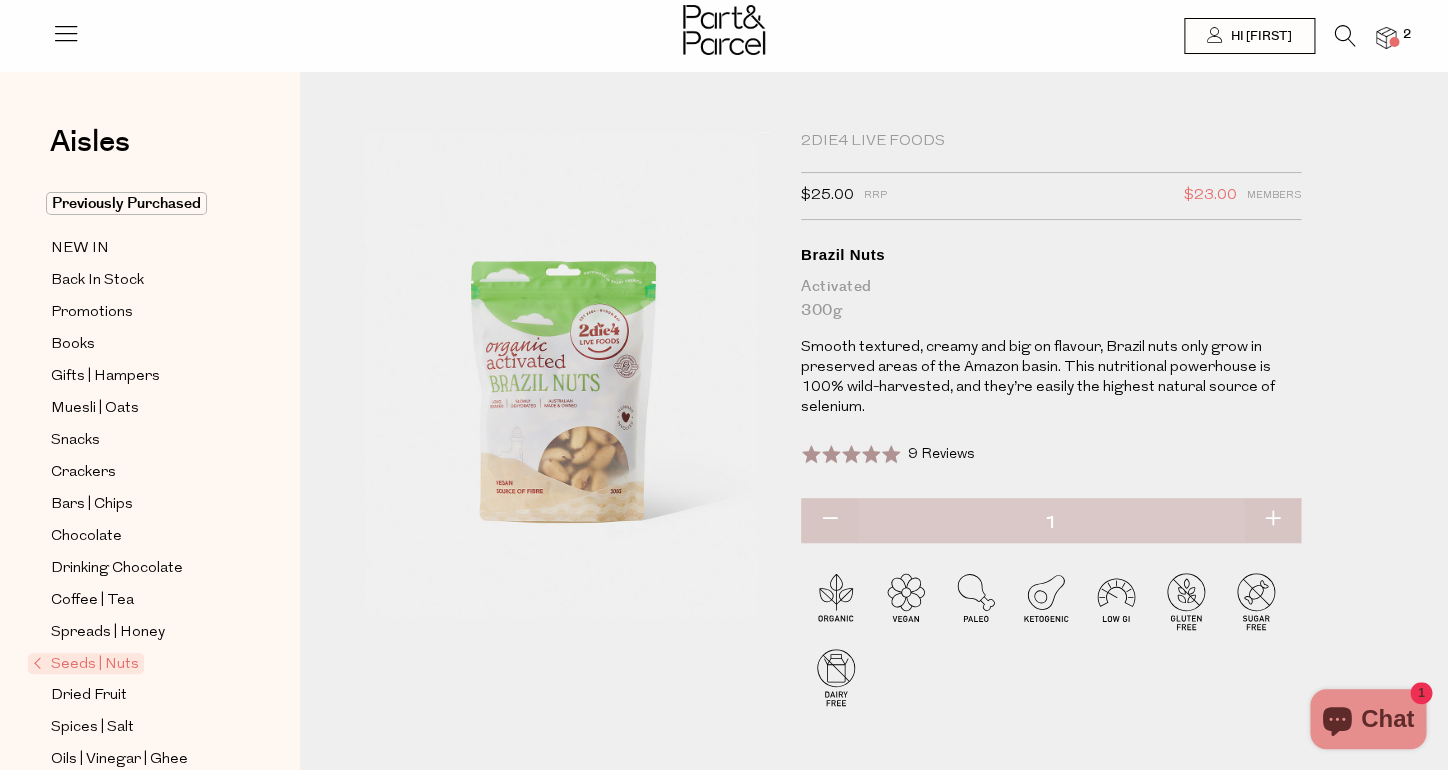 click at bounding box center (1272, 520) 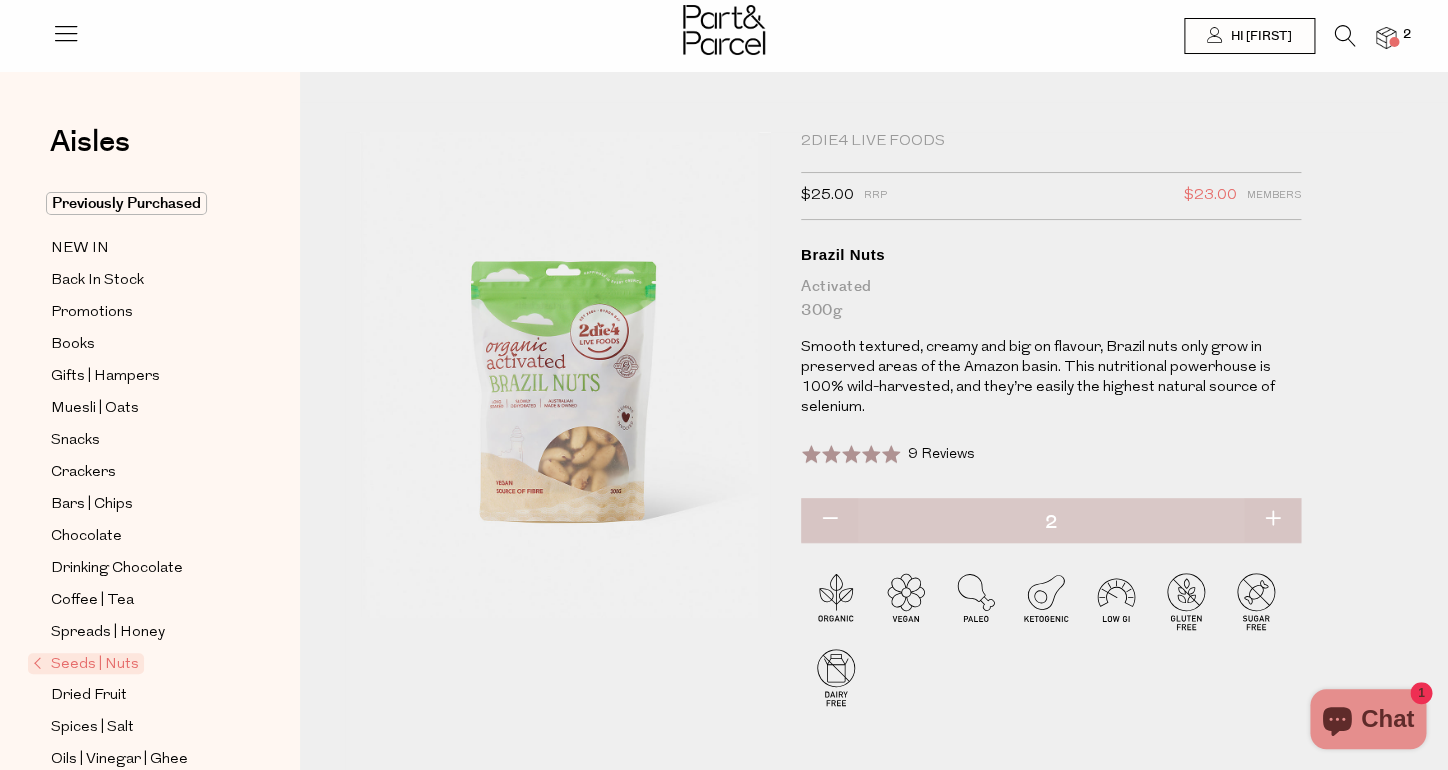 type on "2" 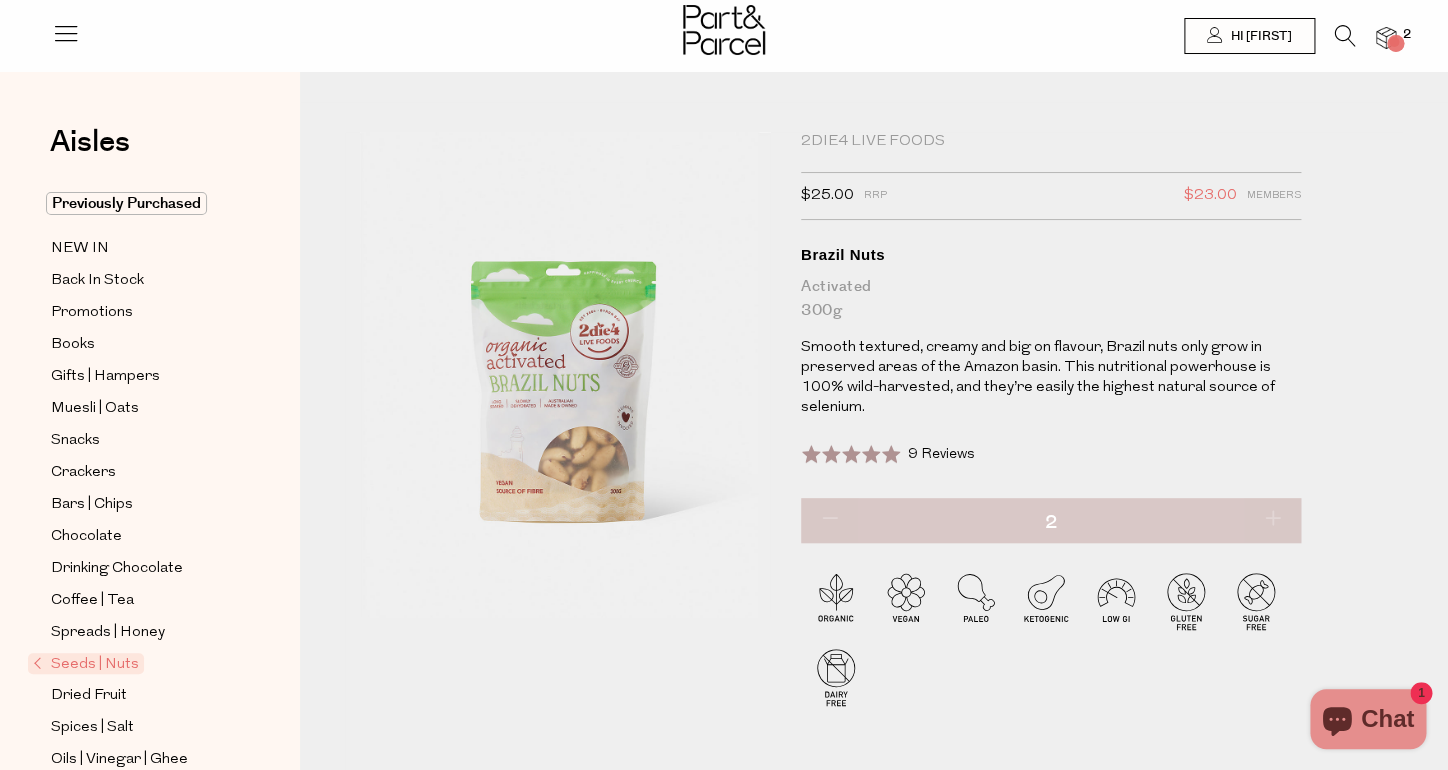 click at bounding box center (829, 520) 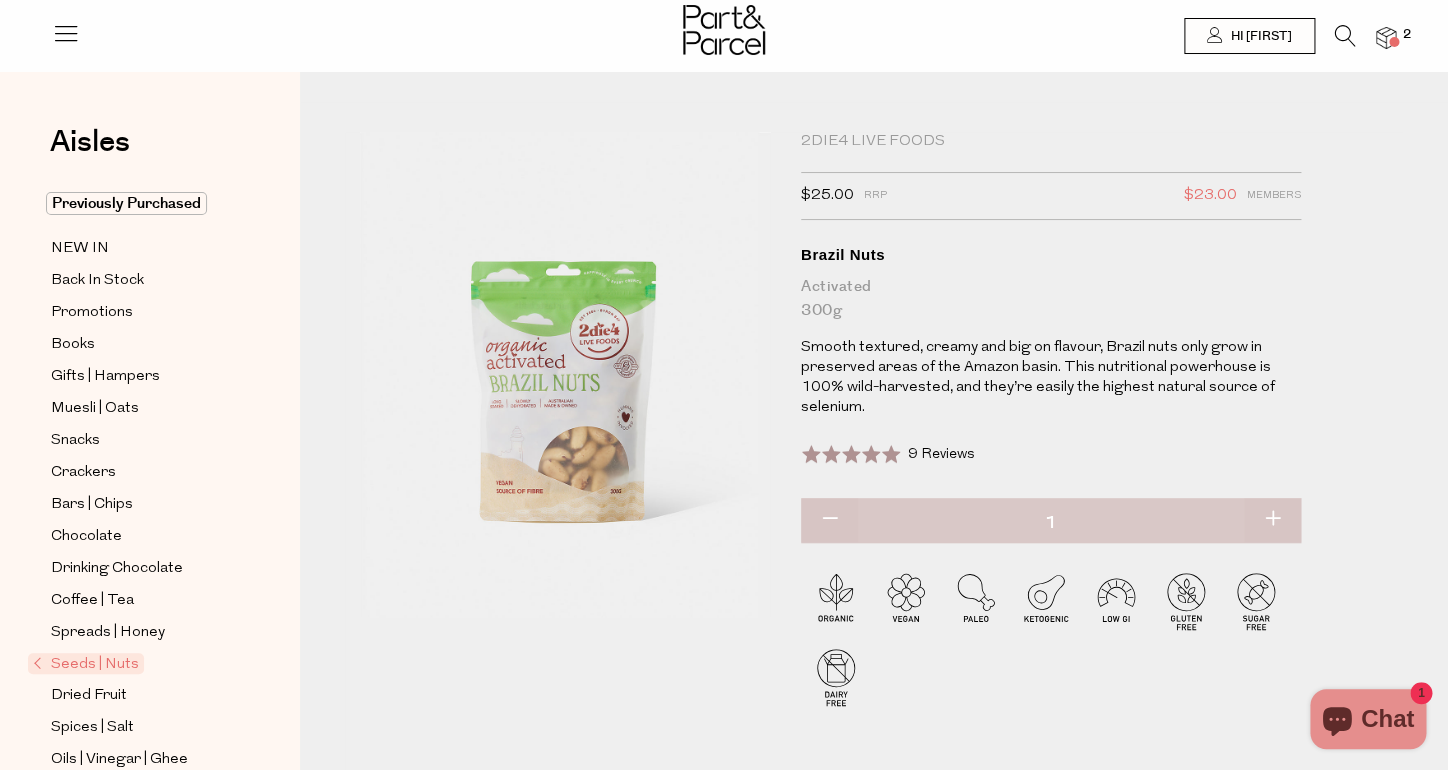 click at bounding box center (1386, 38) 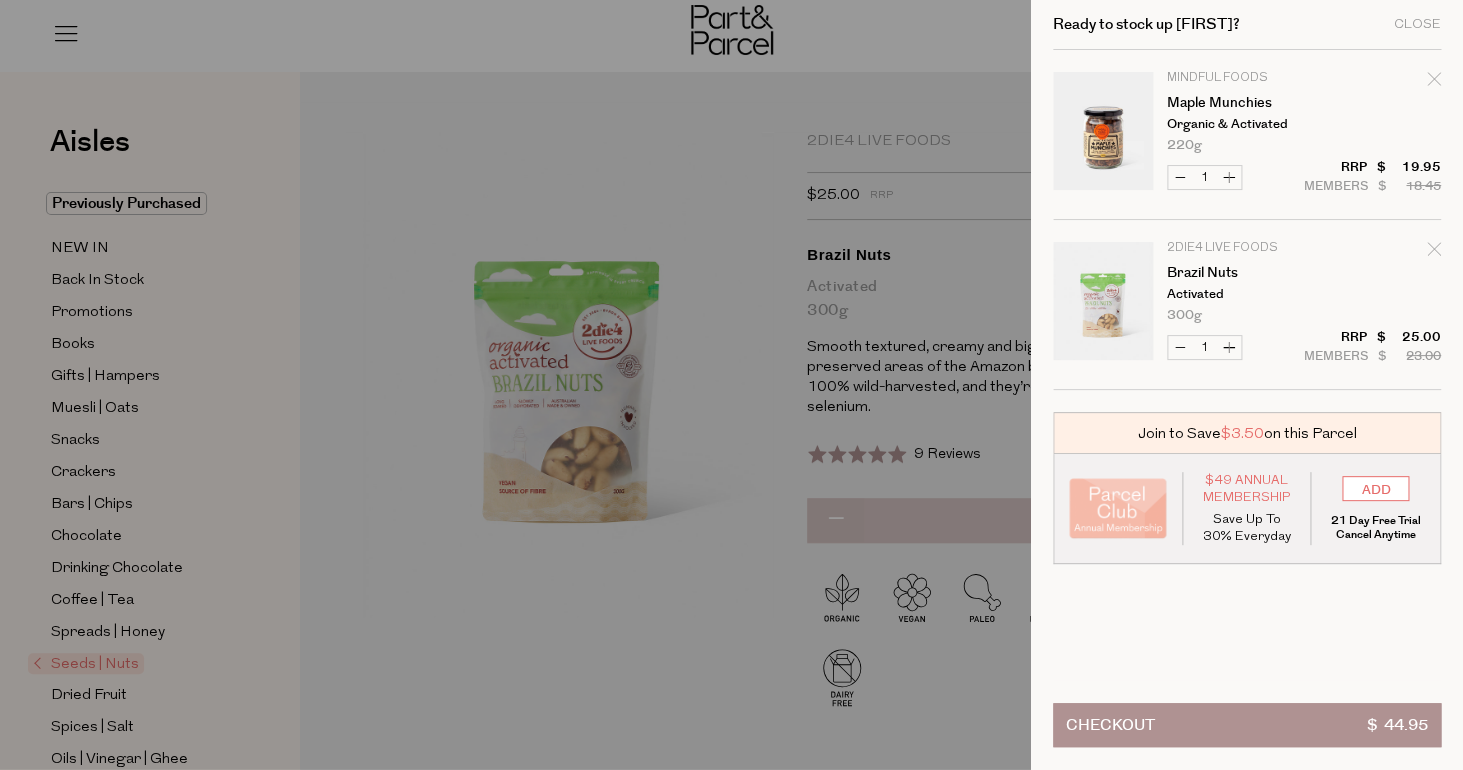 click on "Decrease Maple Munchies" at bounding box center [1180, 177] 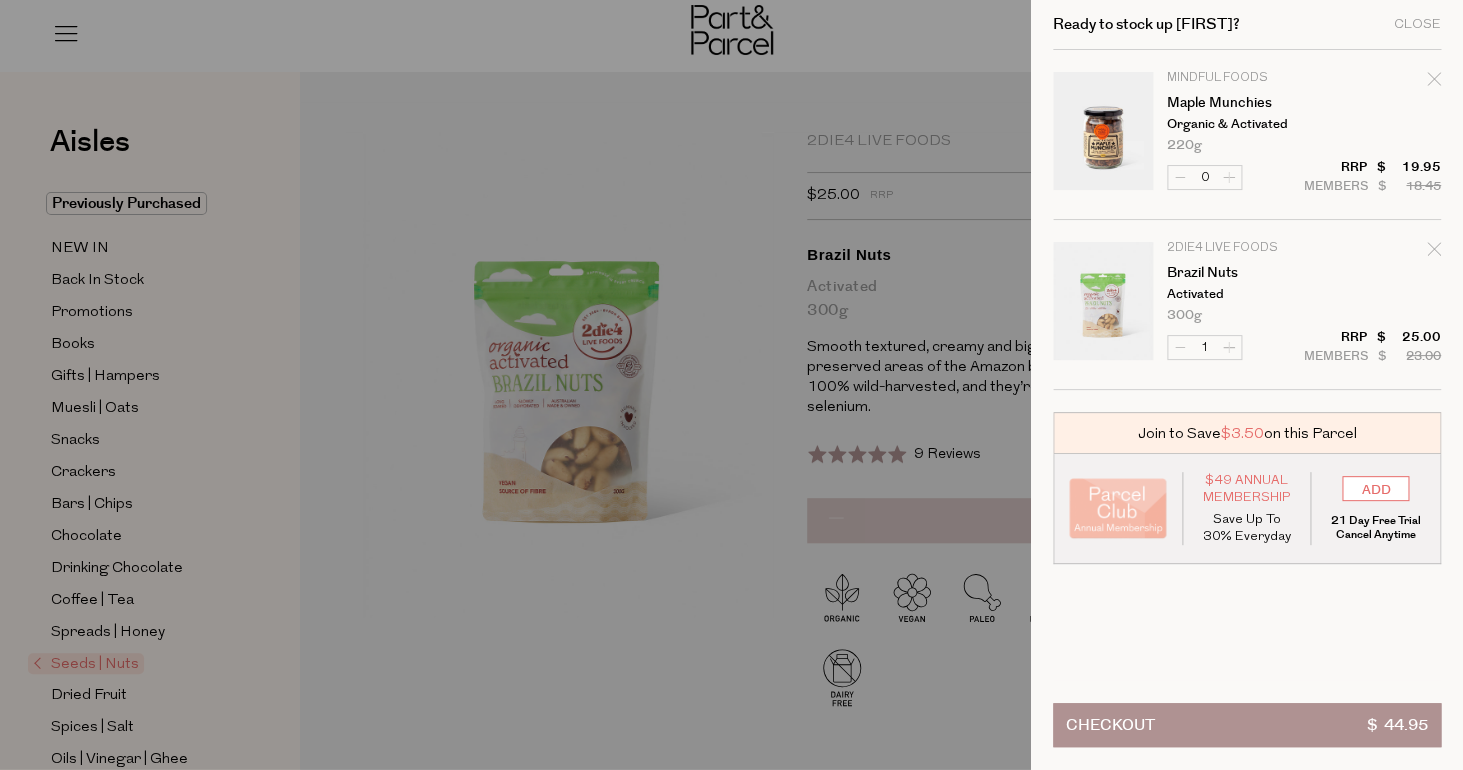click on "Image
Product
Total
Qty
Mindful Foods
Maple Munchies
Organic & Activated
220g
Only 8 Available
0 $" at bounding box center (1247, 220) 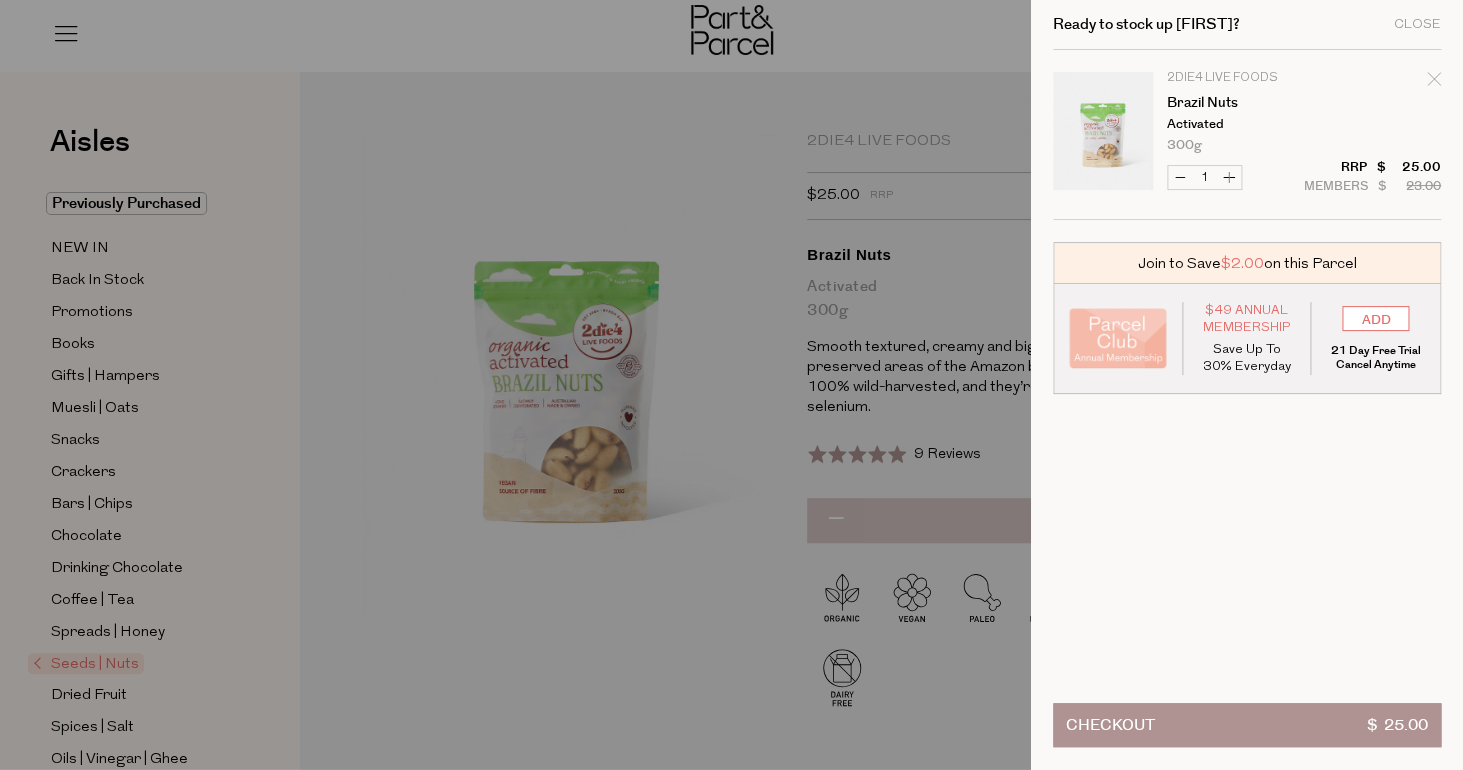 click on "Decrease Brazil Nuts" at bounding box center (1180, 177) 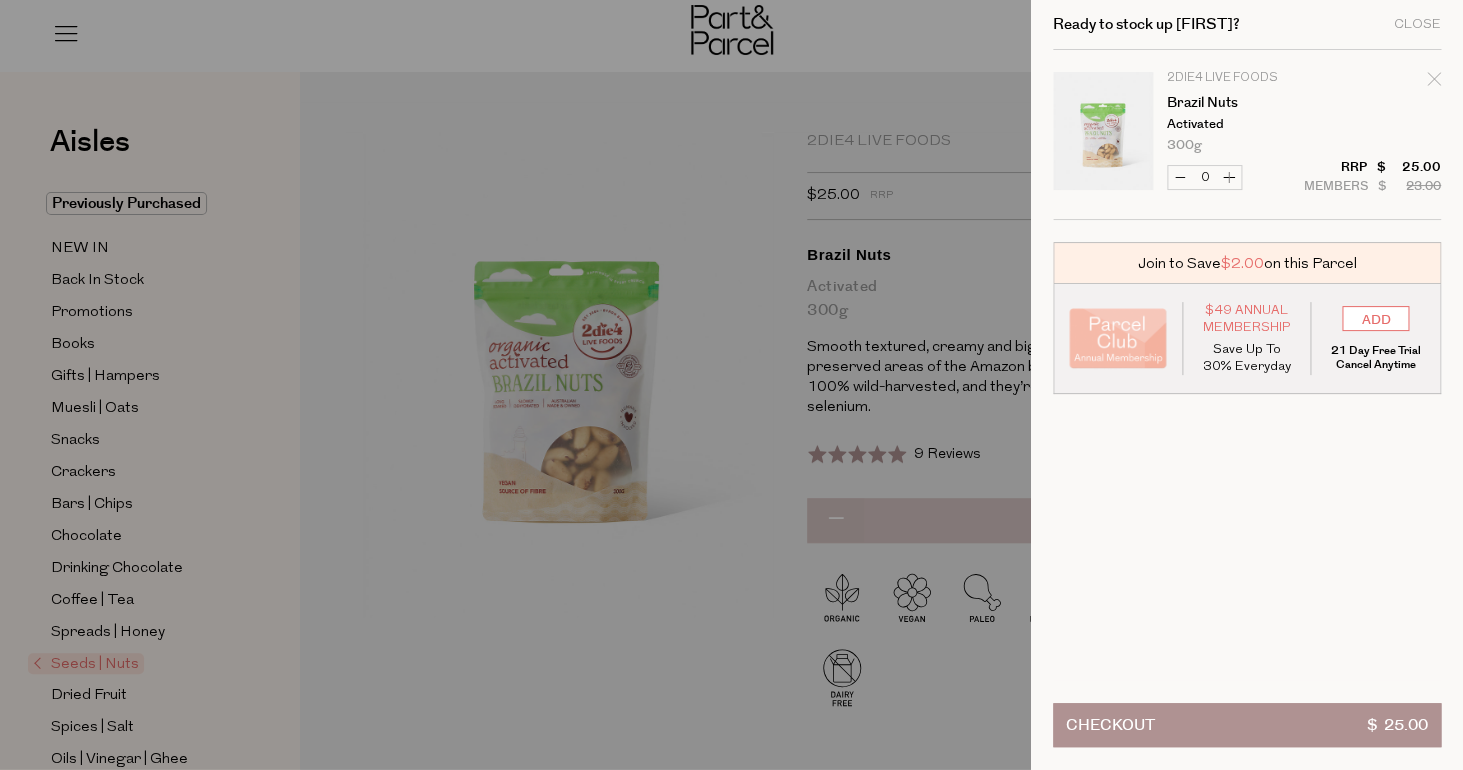 type on "1" 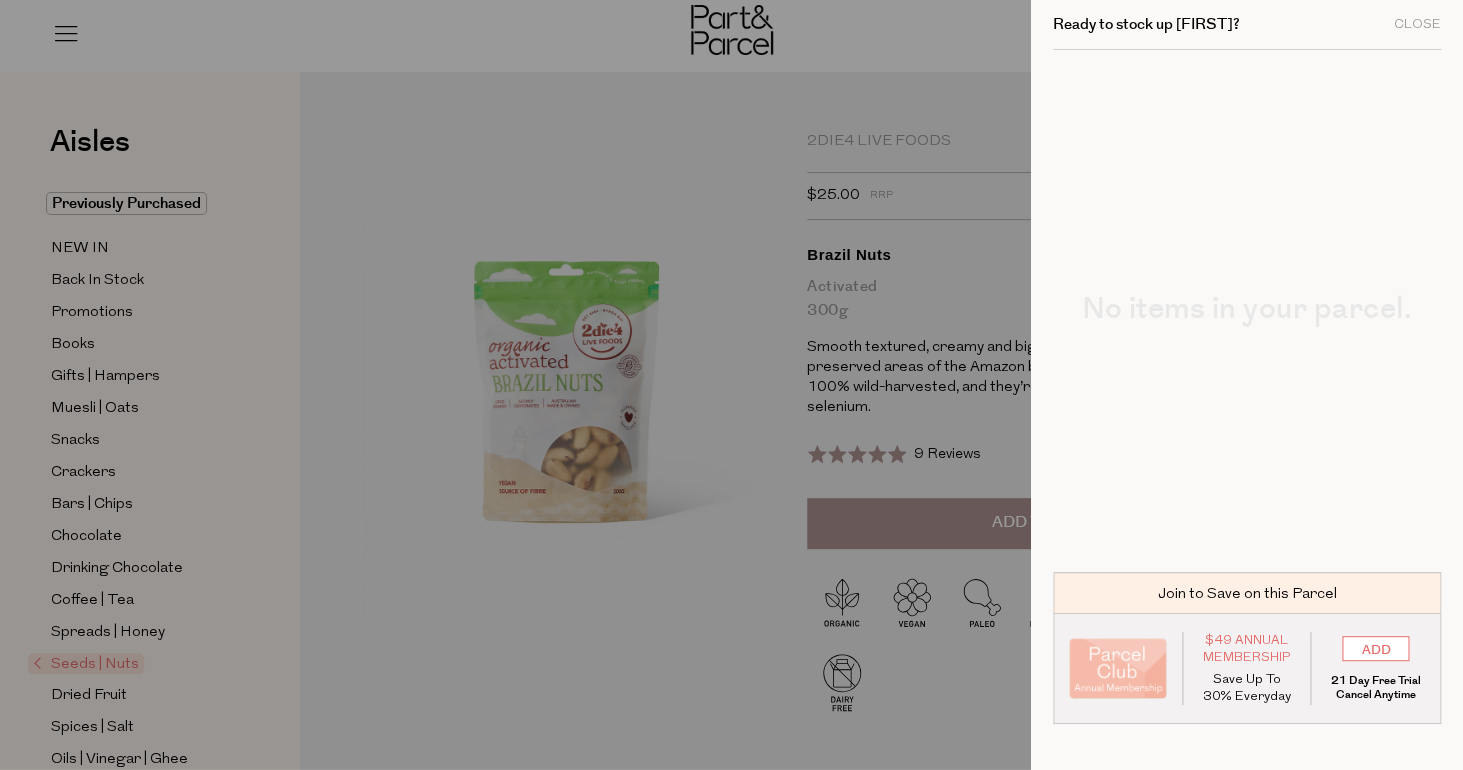click at bounding box center [731, 385] 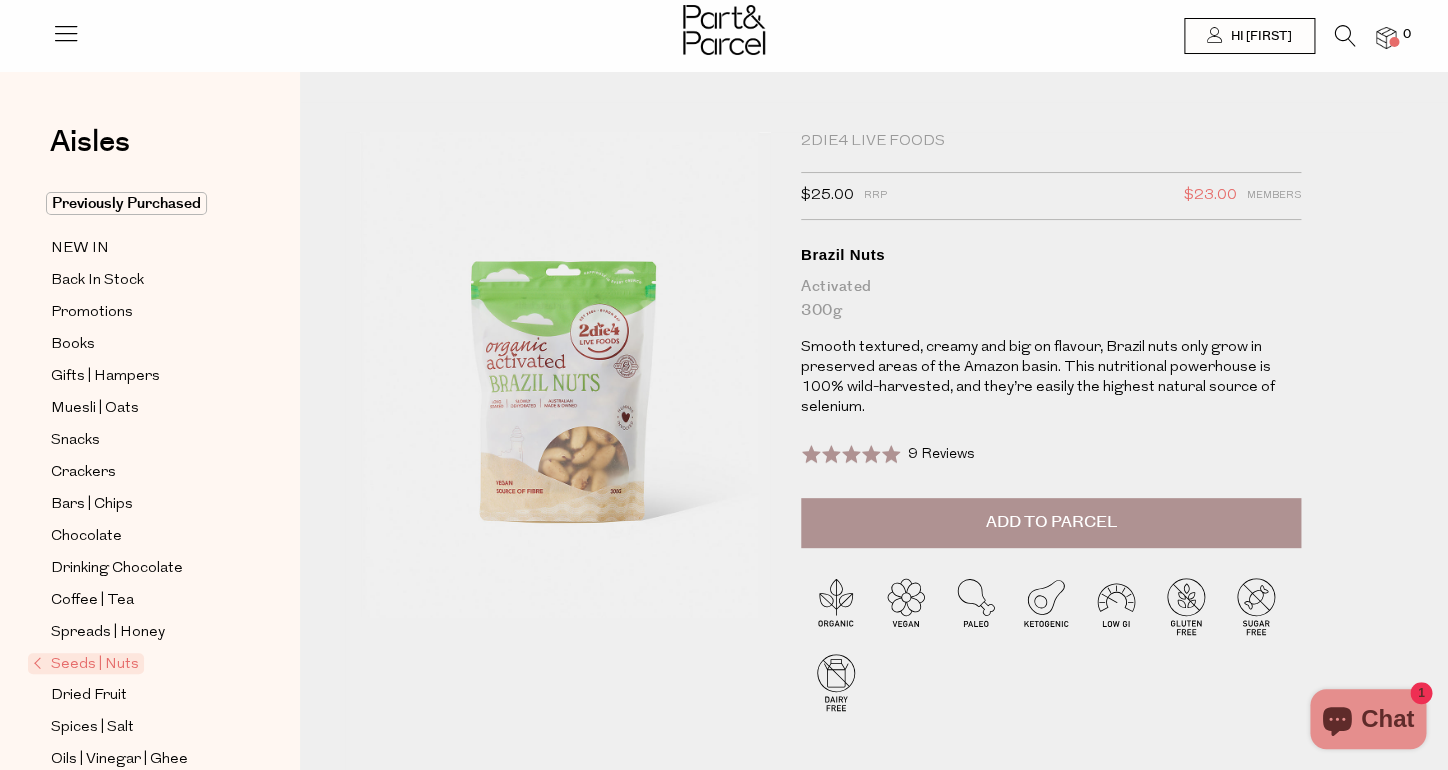 click on "Add to Parcel" at bounding box center (1050, 522) 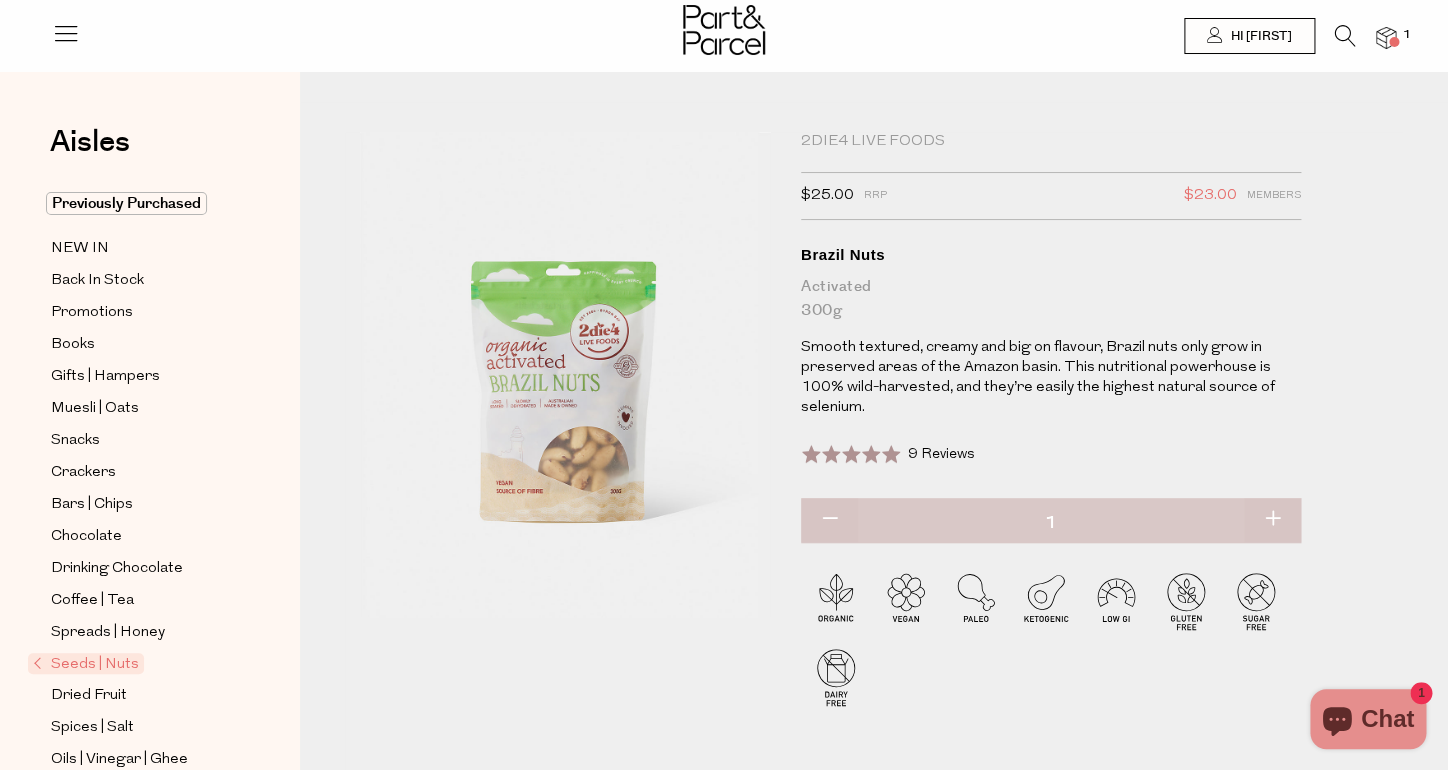click at bounding box center [1386, 38] 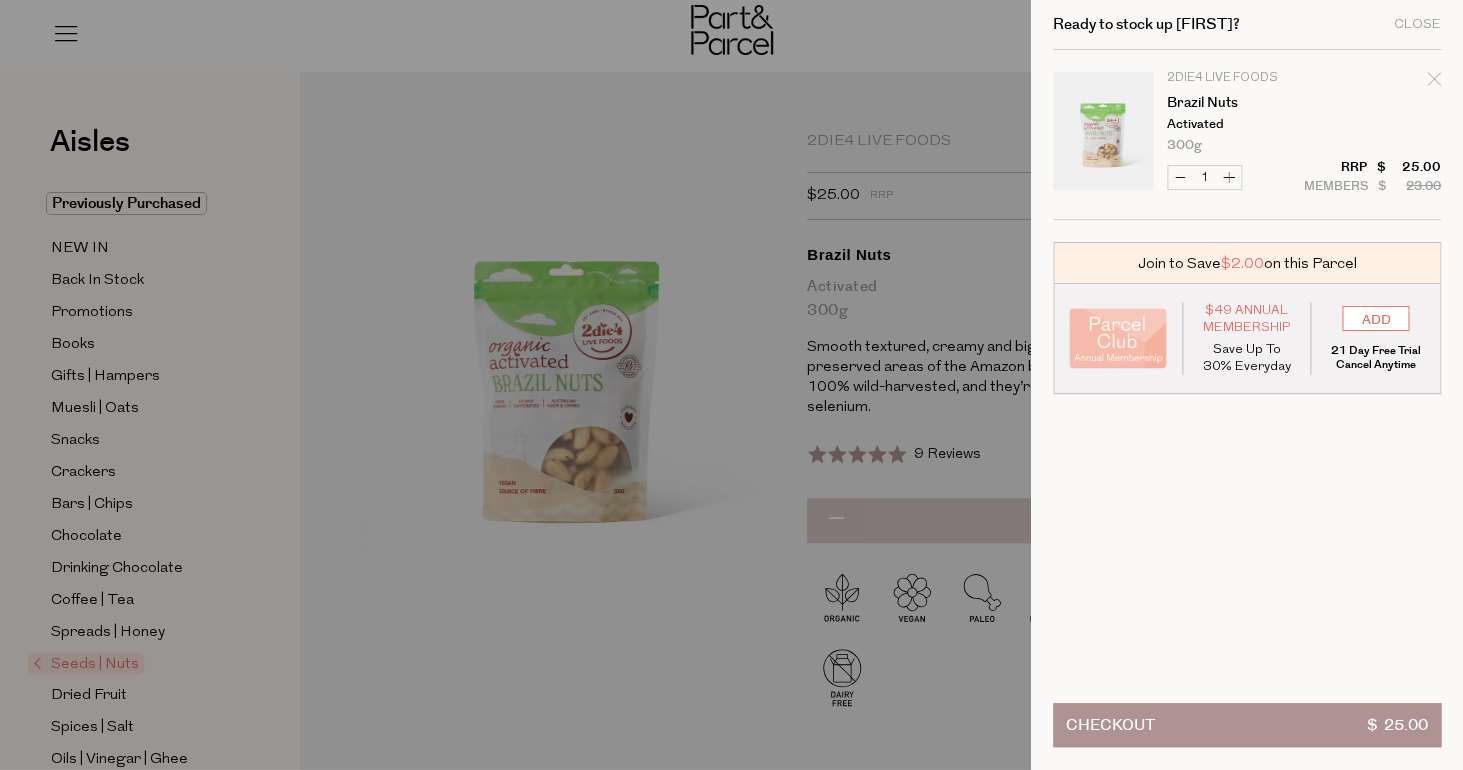 click at bounding box center (731, 385) 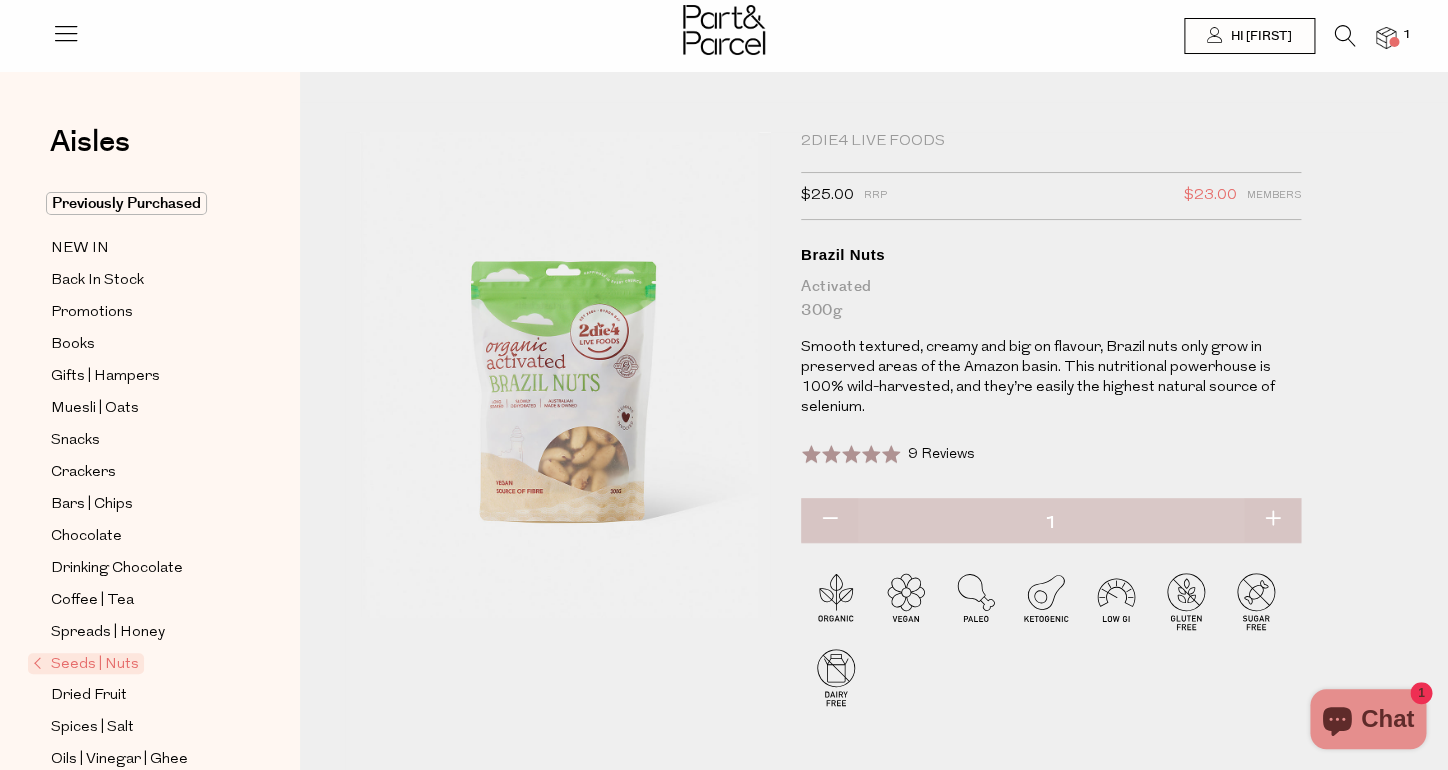 click at bounding box center (1345, 36) 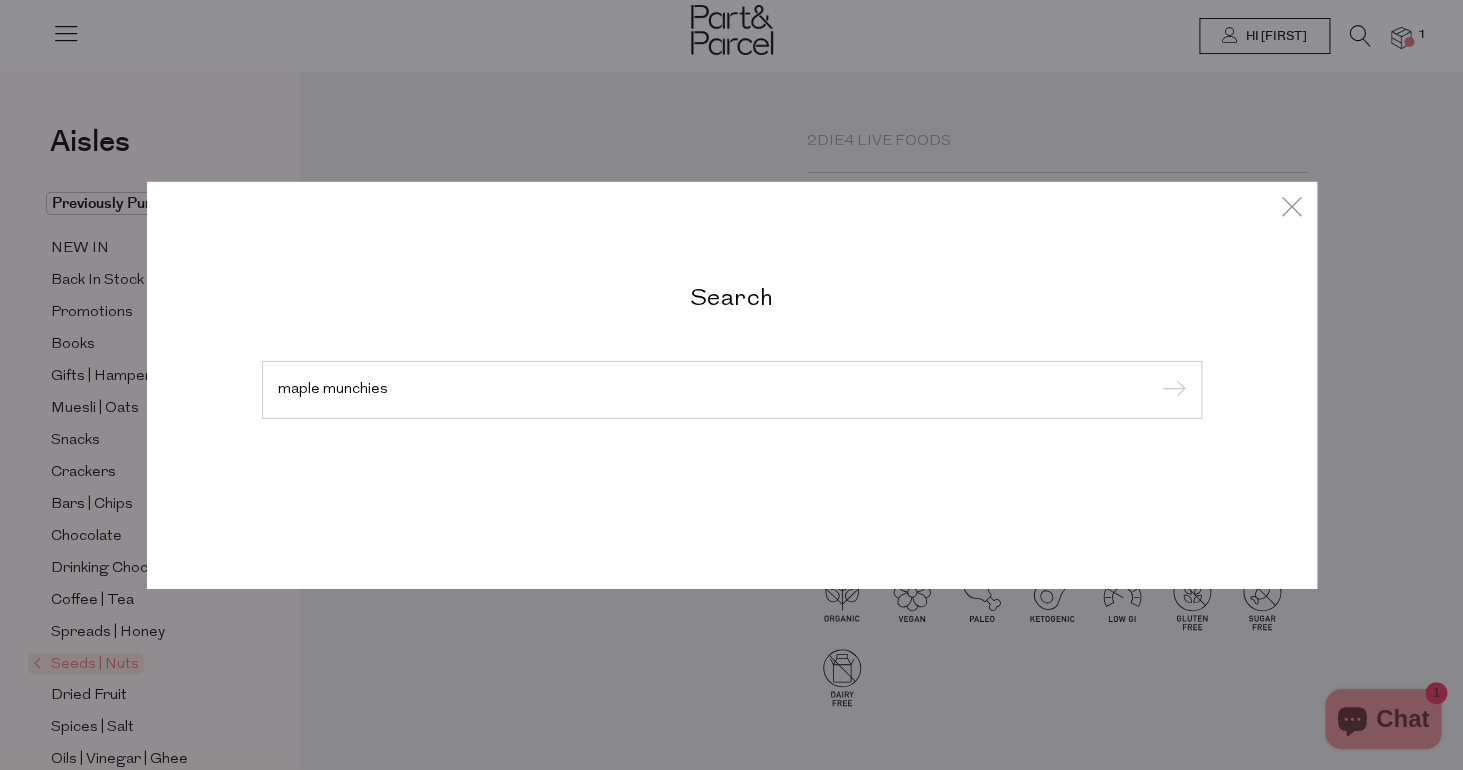 type on "maple munchies" 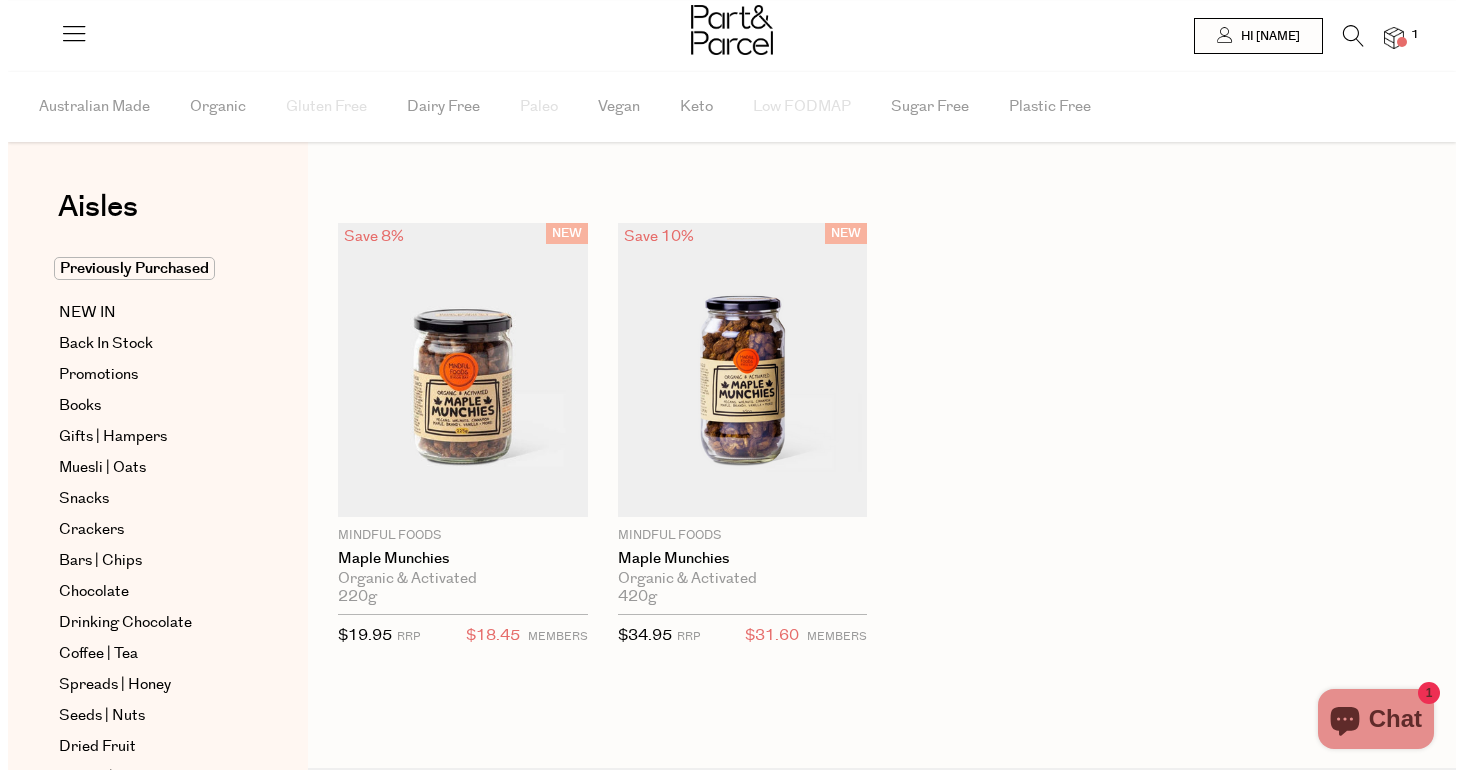 scroll, scrollTop: 0, scrollLeft: 0, axis: both 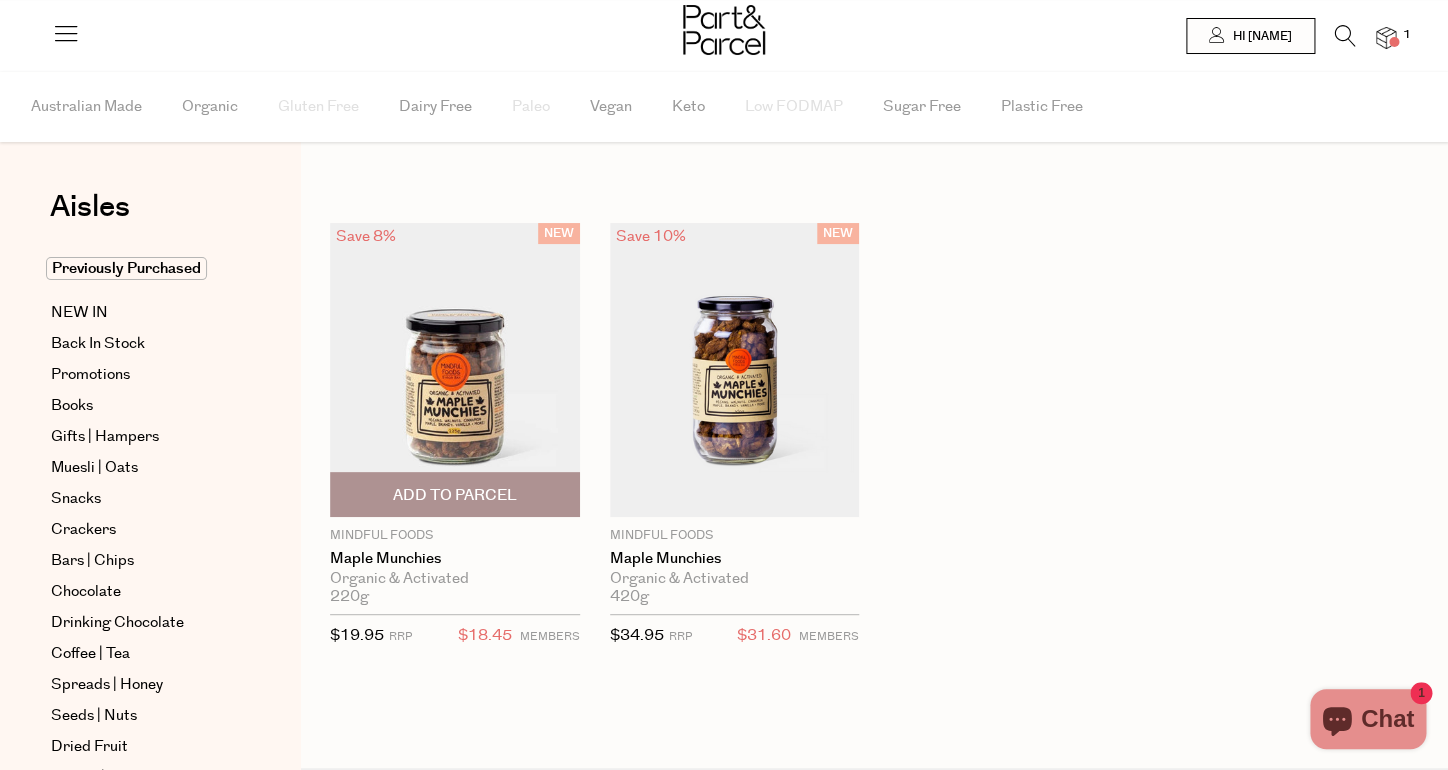 click on "Add To Parcel" at bounding box center [455, 495] 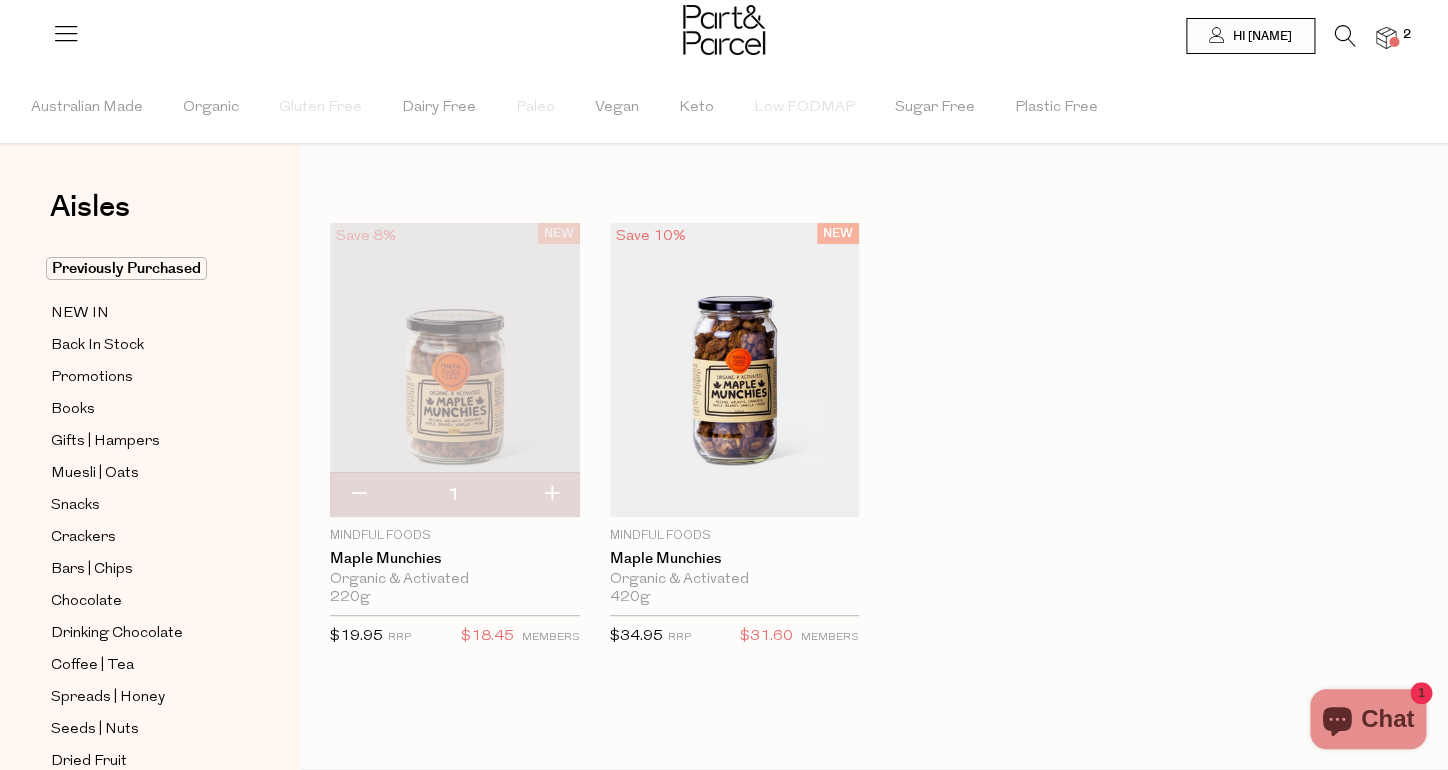click at bounding box center (1386, 38) 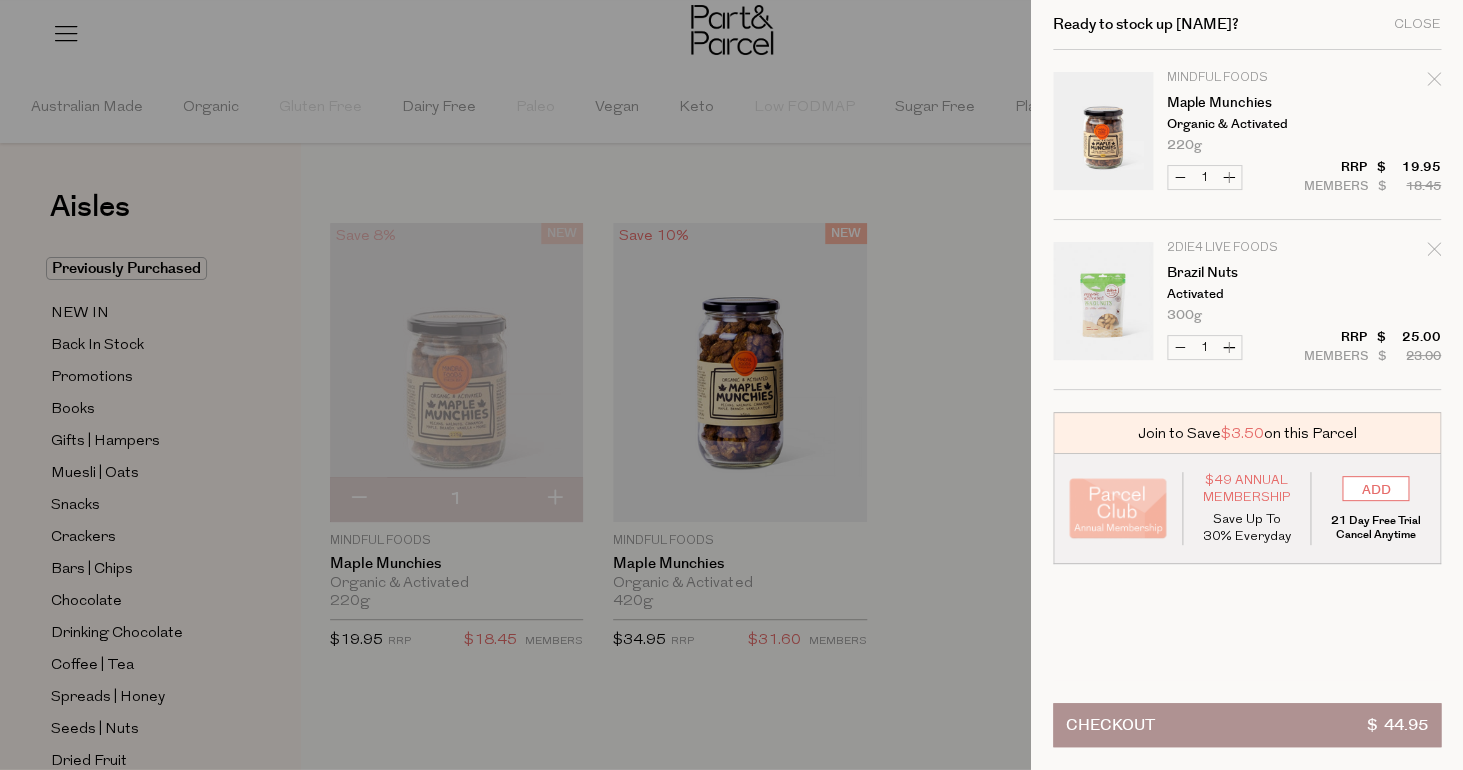 click on "Checkout $ 44.95" at bounding box center [1247, 725] 